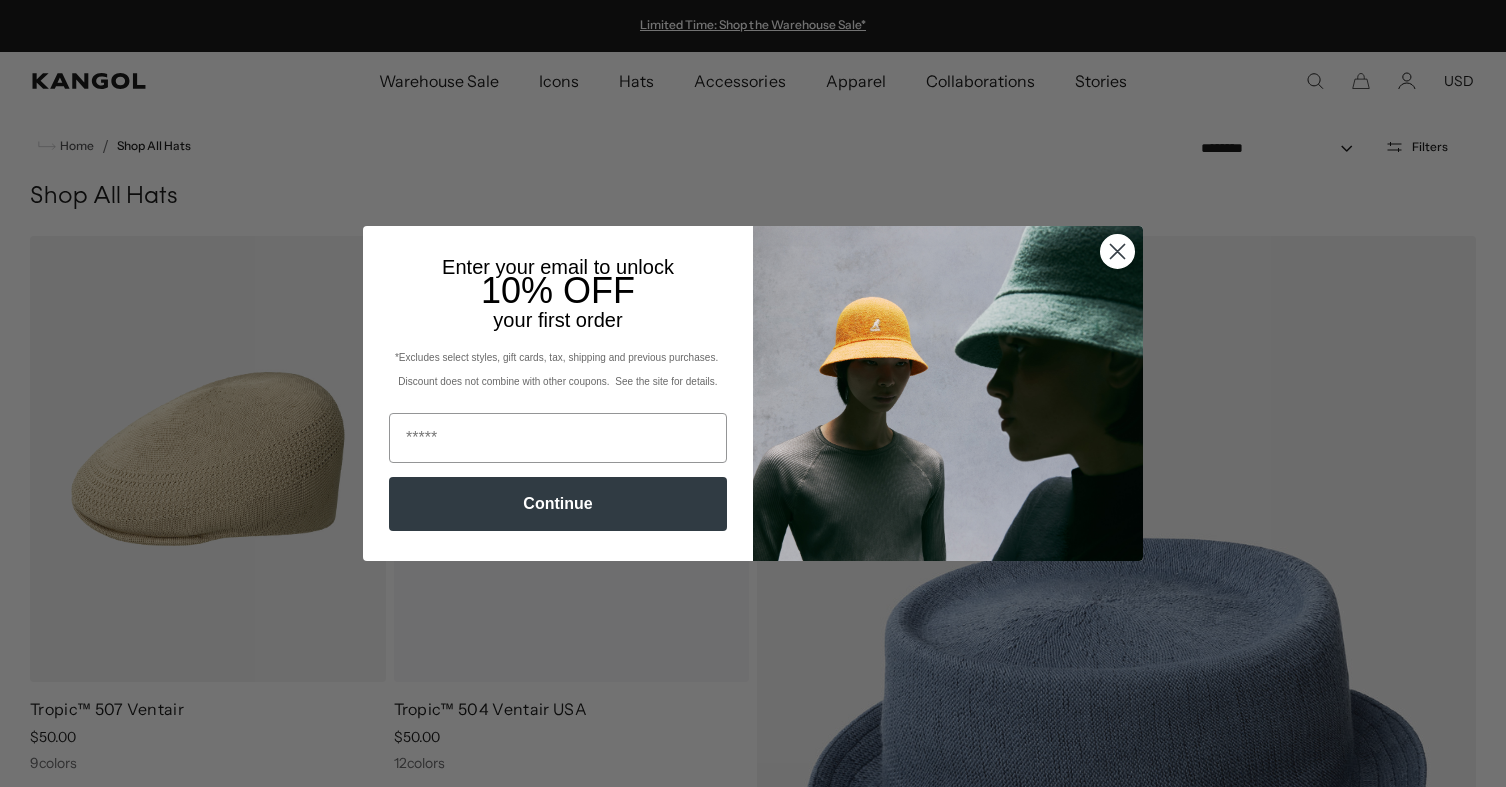 scroll, scrollTop: 0, scrollLeft: 0, axis: both 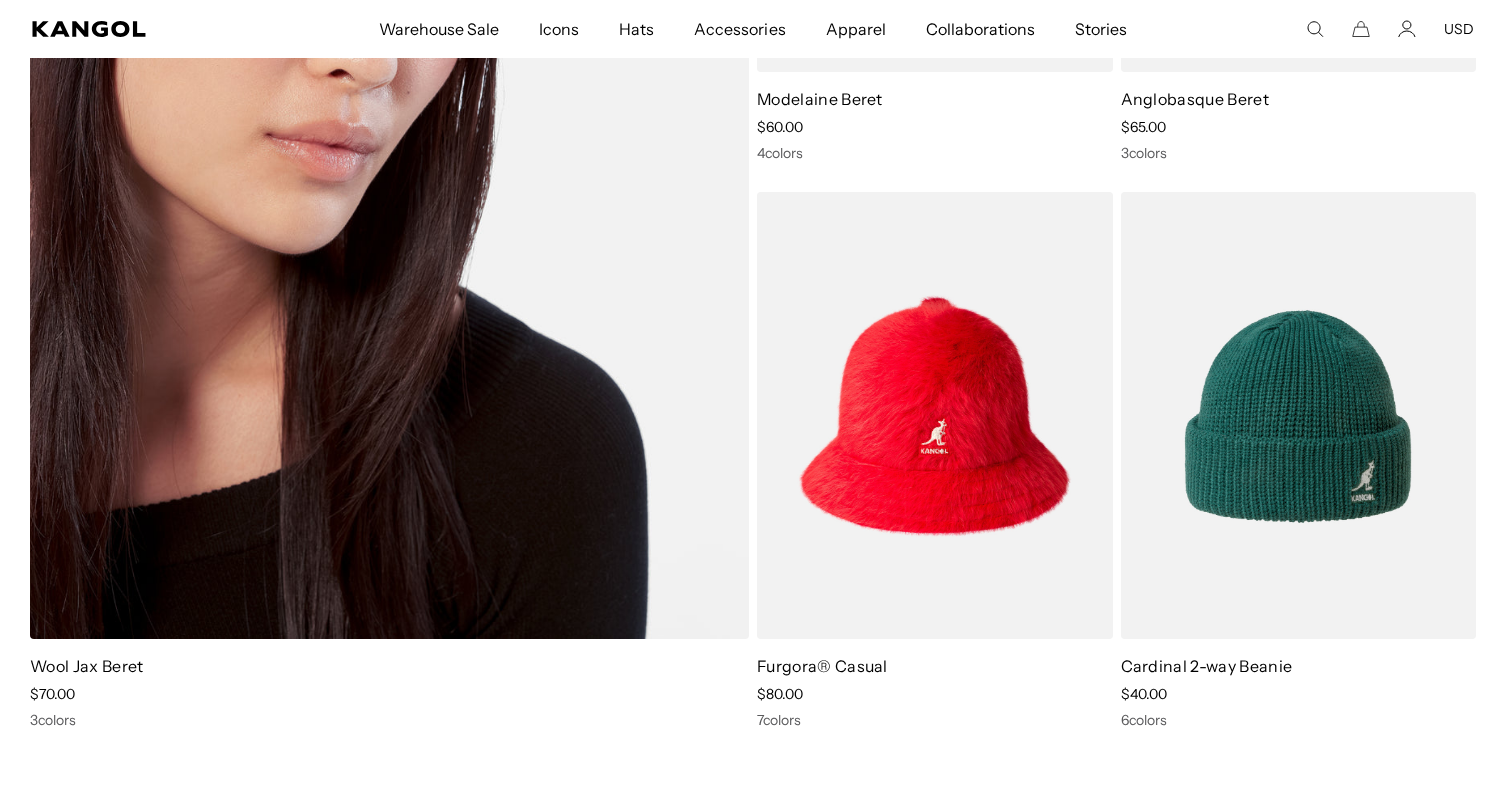 click at bounding box center [389, 132] 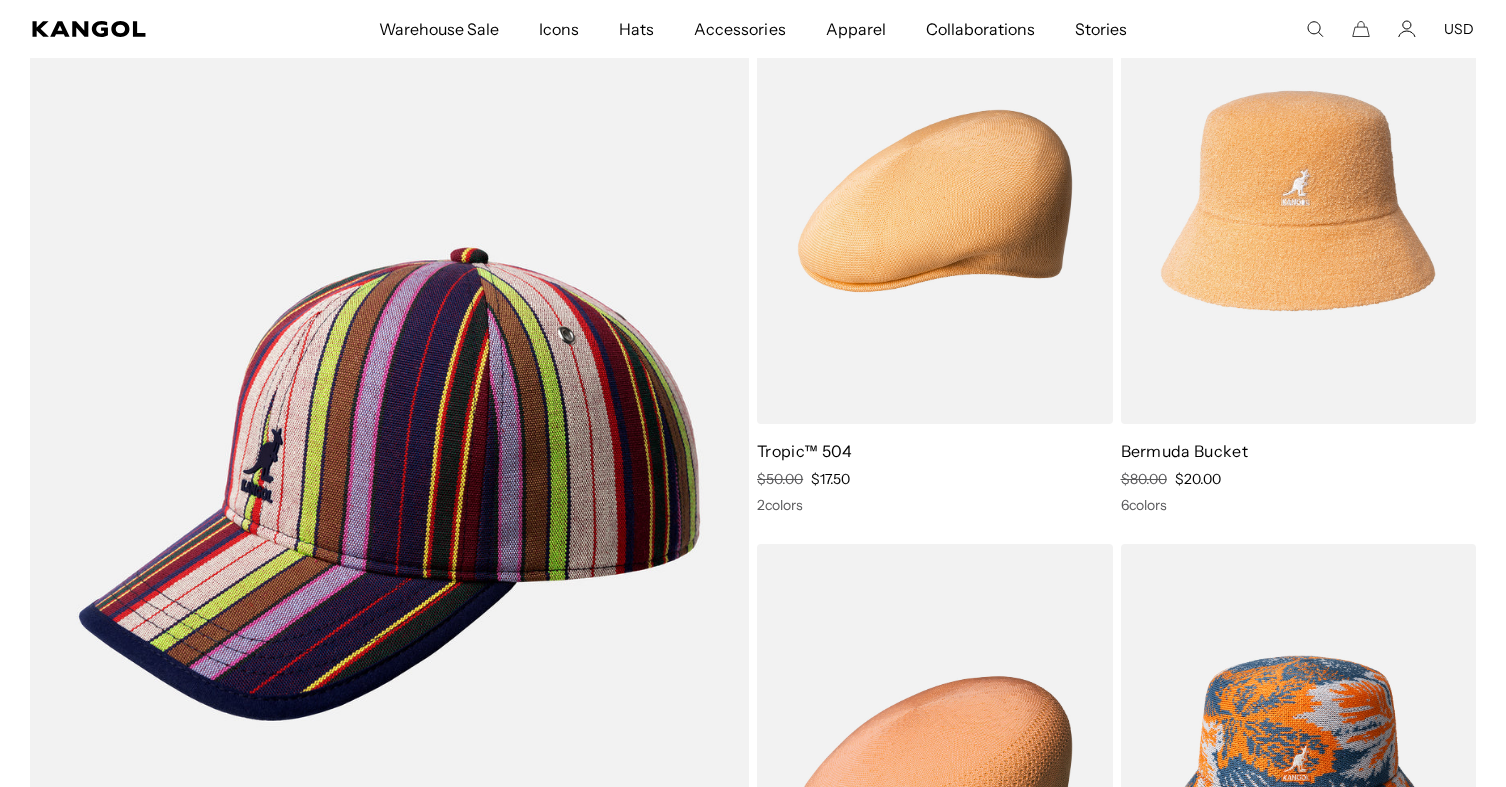 click at bounding box center [935, 201] 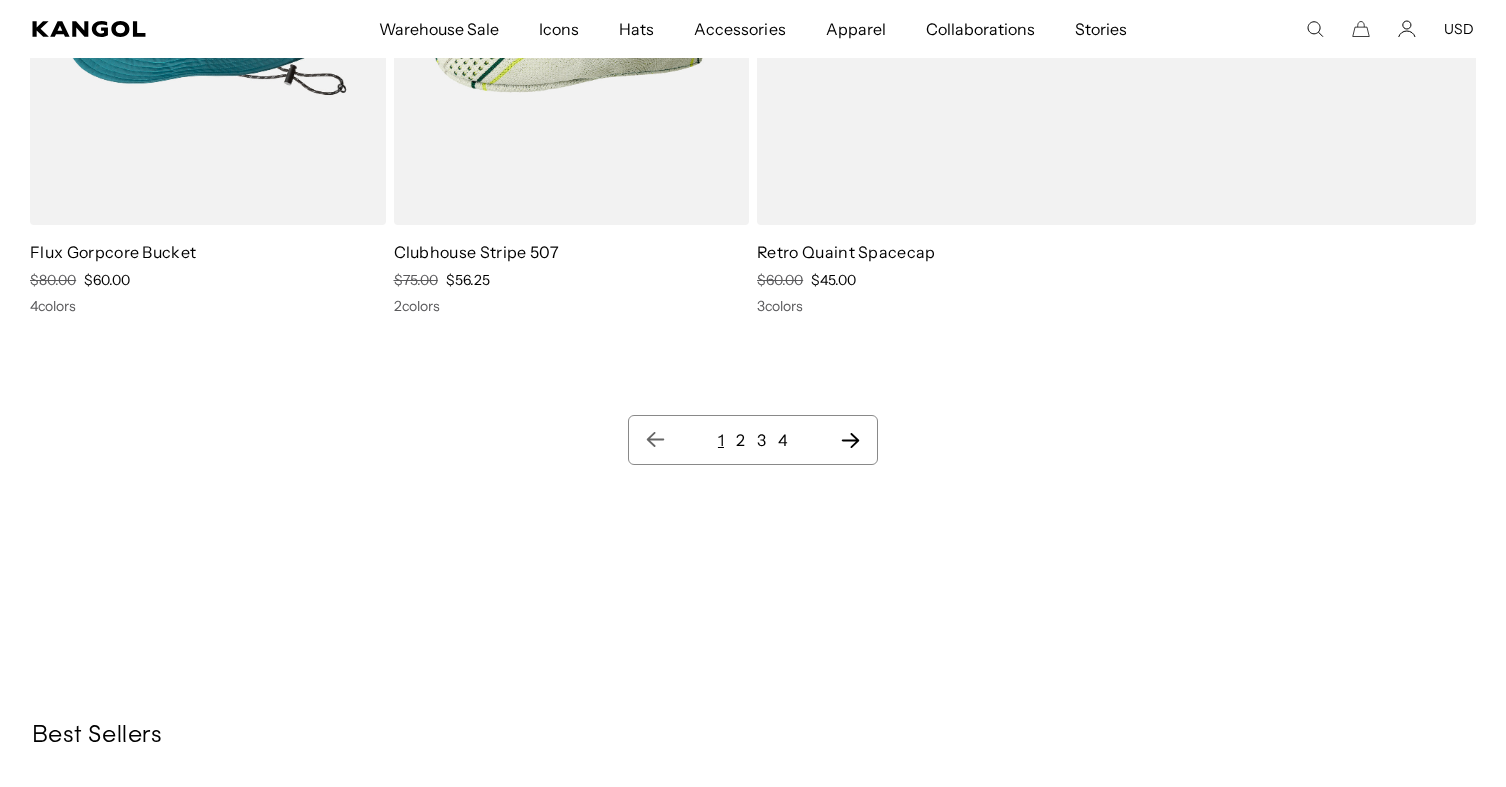 click on "2" at bounding box center [740, 440] 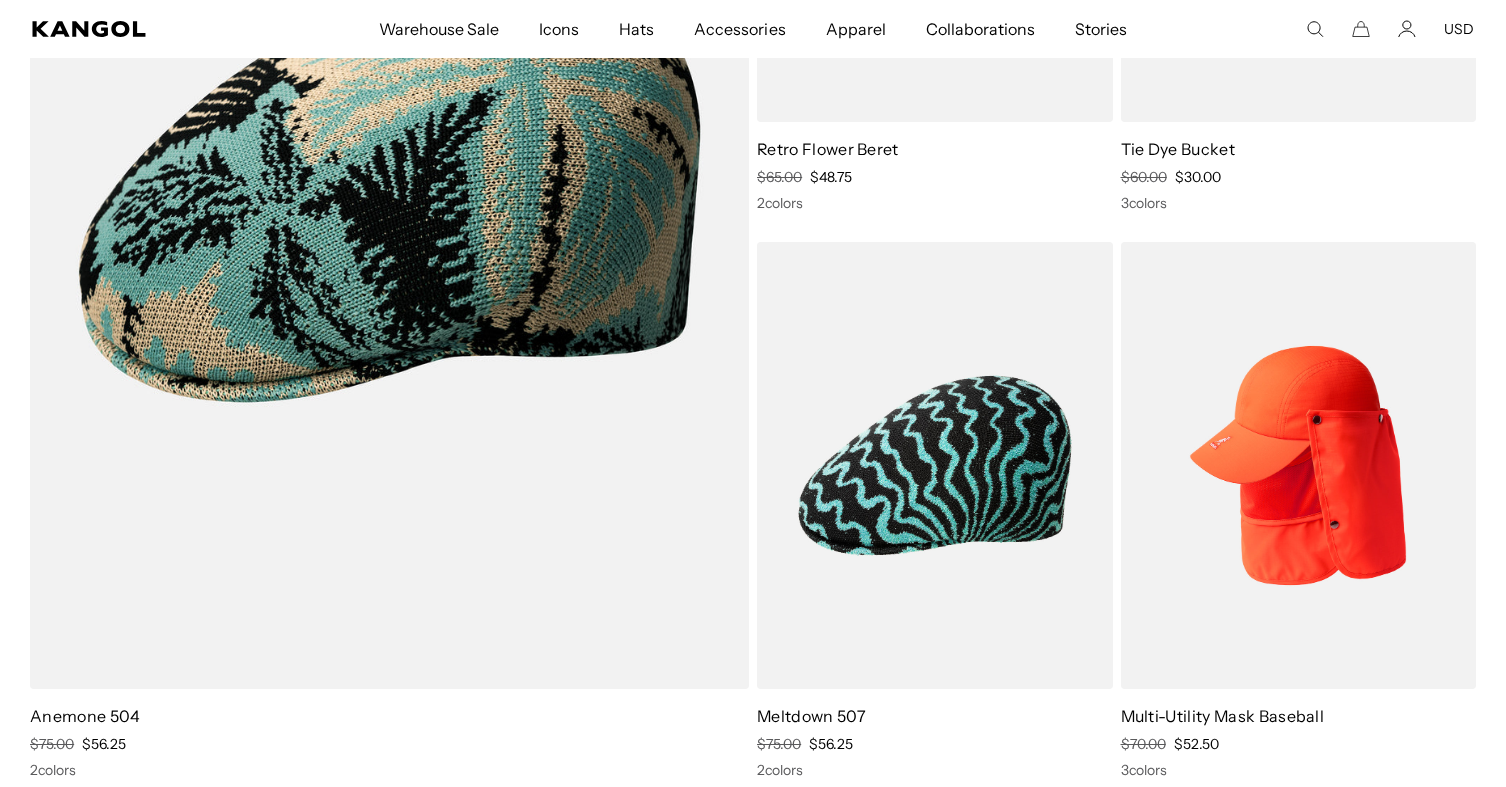 scroll, scrollTop: 0, scrollLeft: 0, axis: both 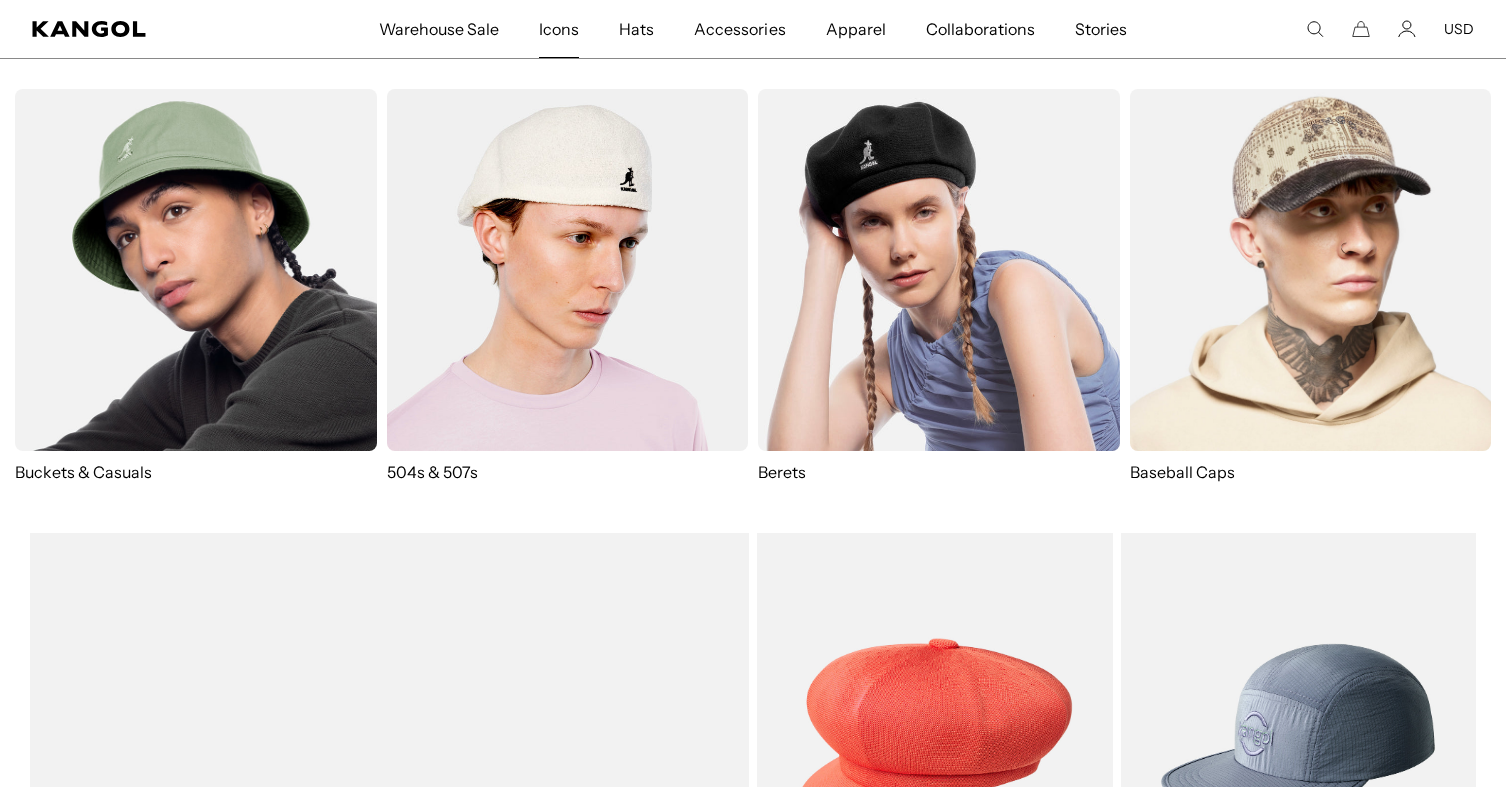 click at bounding box center [568, 270] 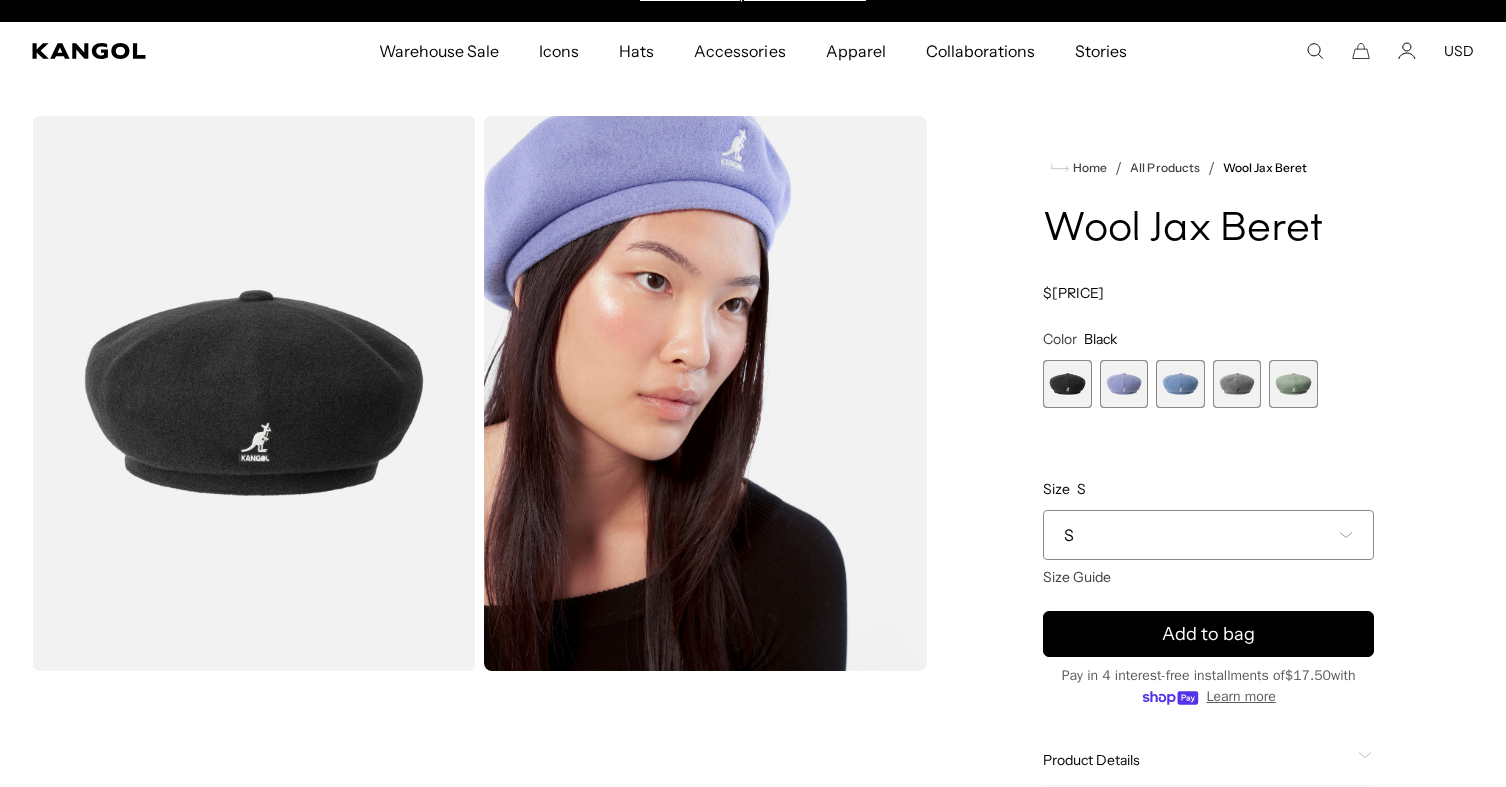 scroll, scrollTop: 0, scrollLeft: 0, axis: both 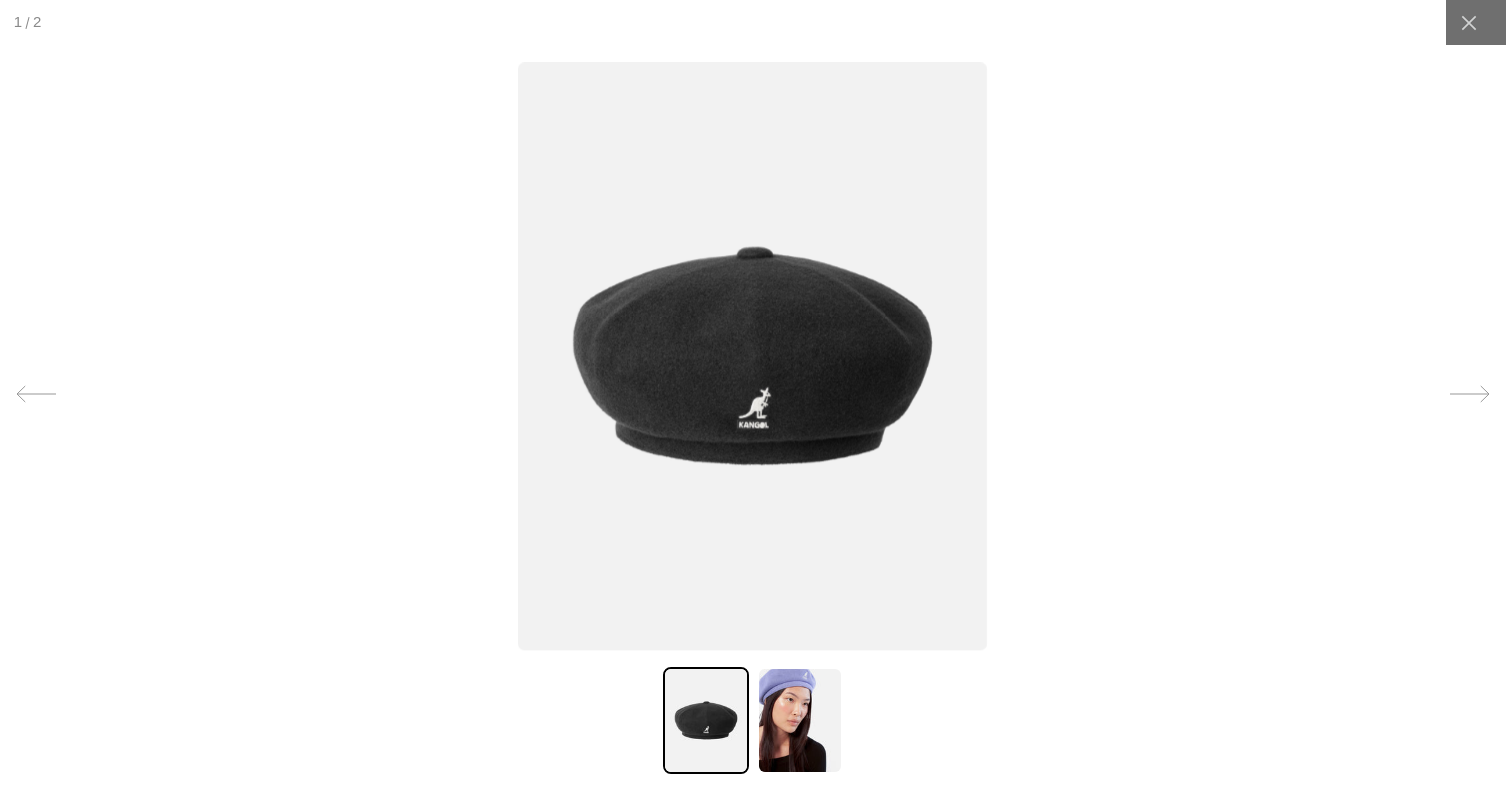 click at bounding box center [706, 720] 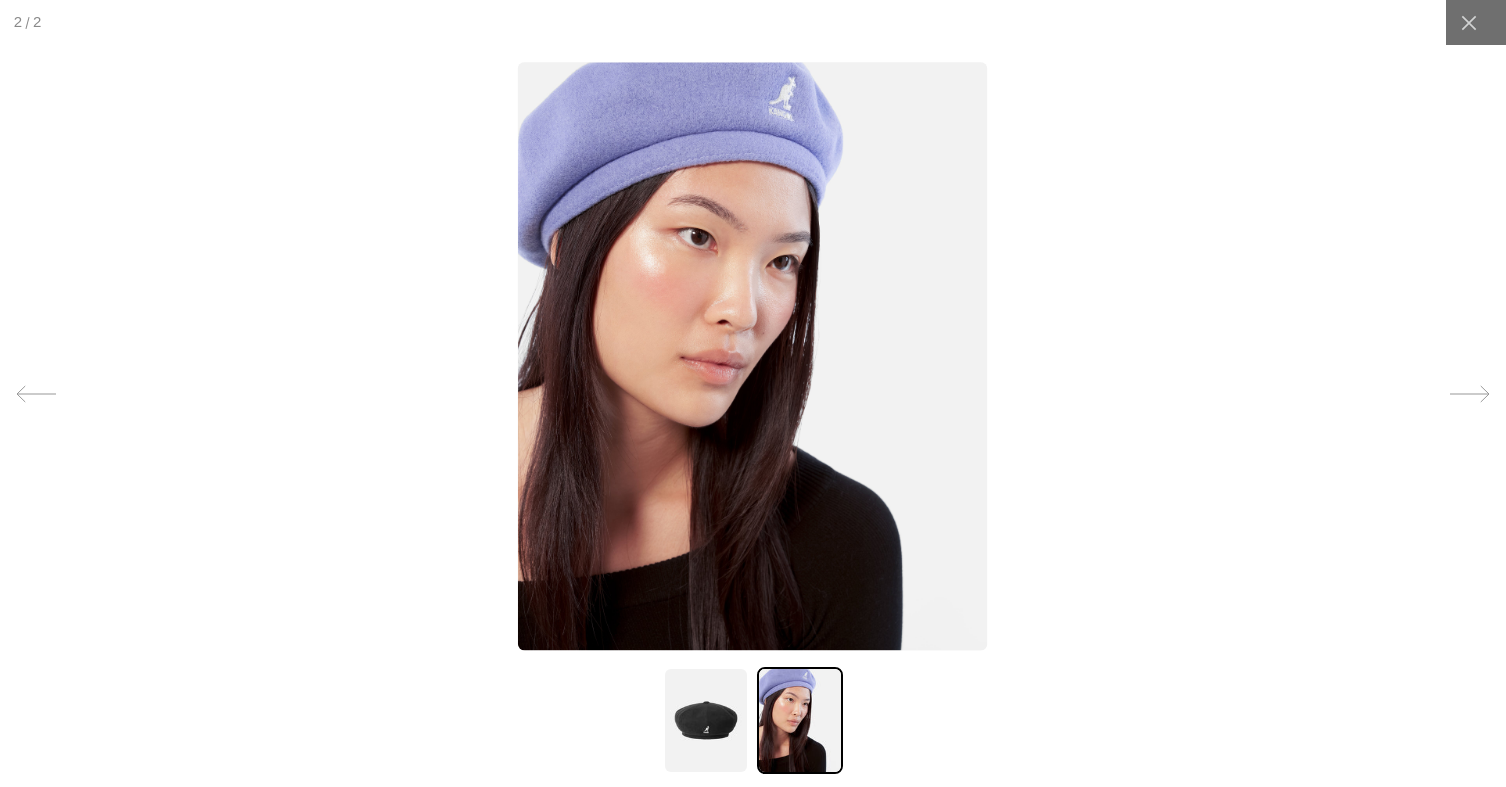 scroll, scrollTop: 0, scrollLeft: 412, axis: horizontal 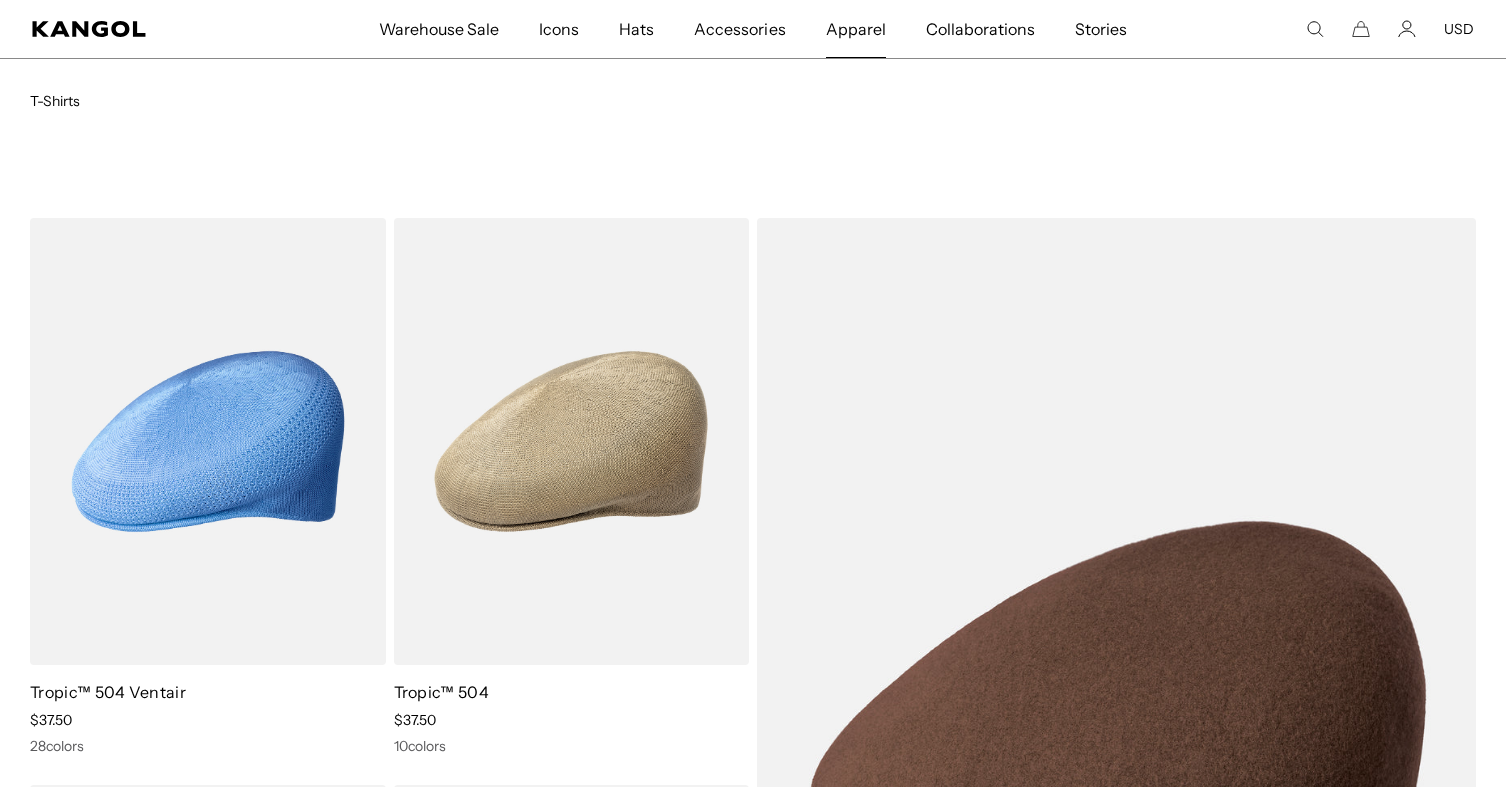 click on "Apparel" at bounding box center [856, 29] 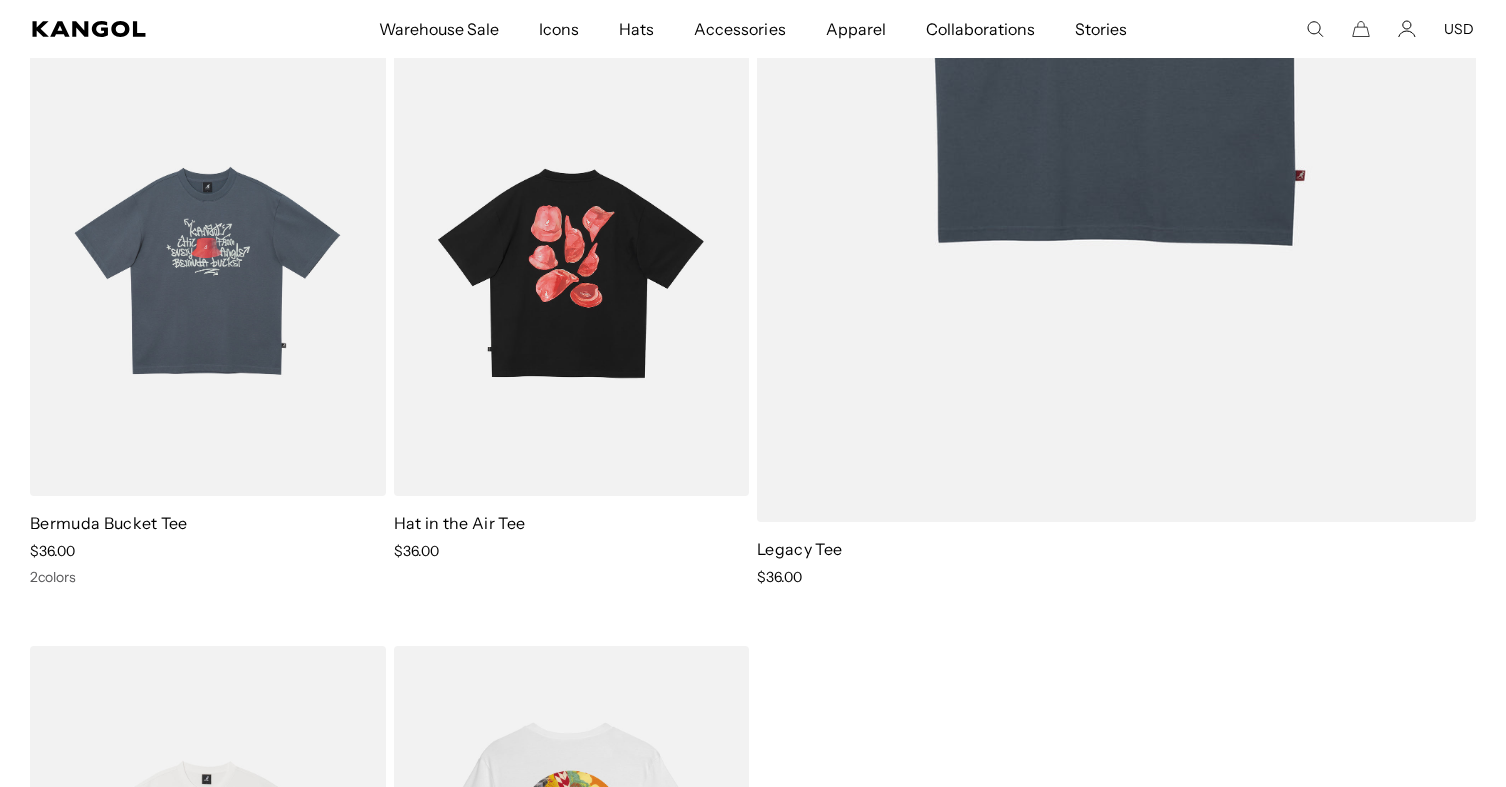 scroll, scrollTop: 752, scrollLeft: 0, axis: vertical 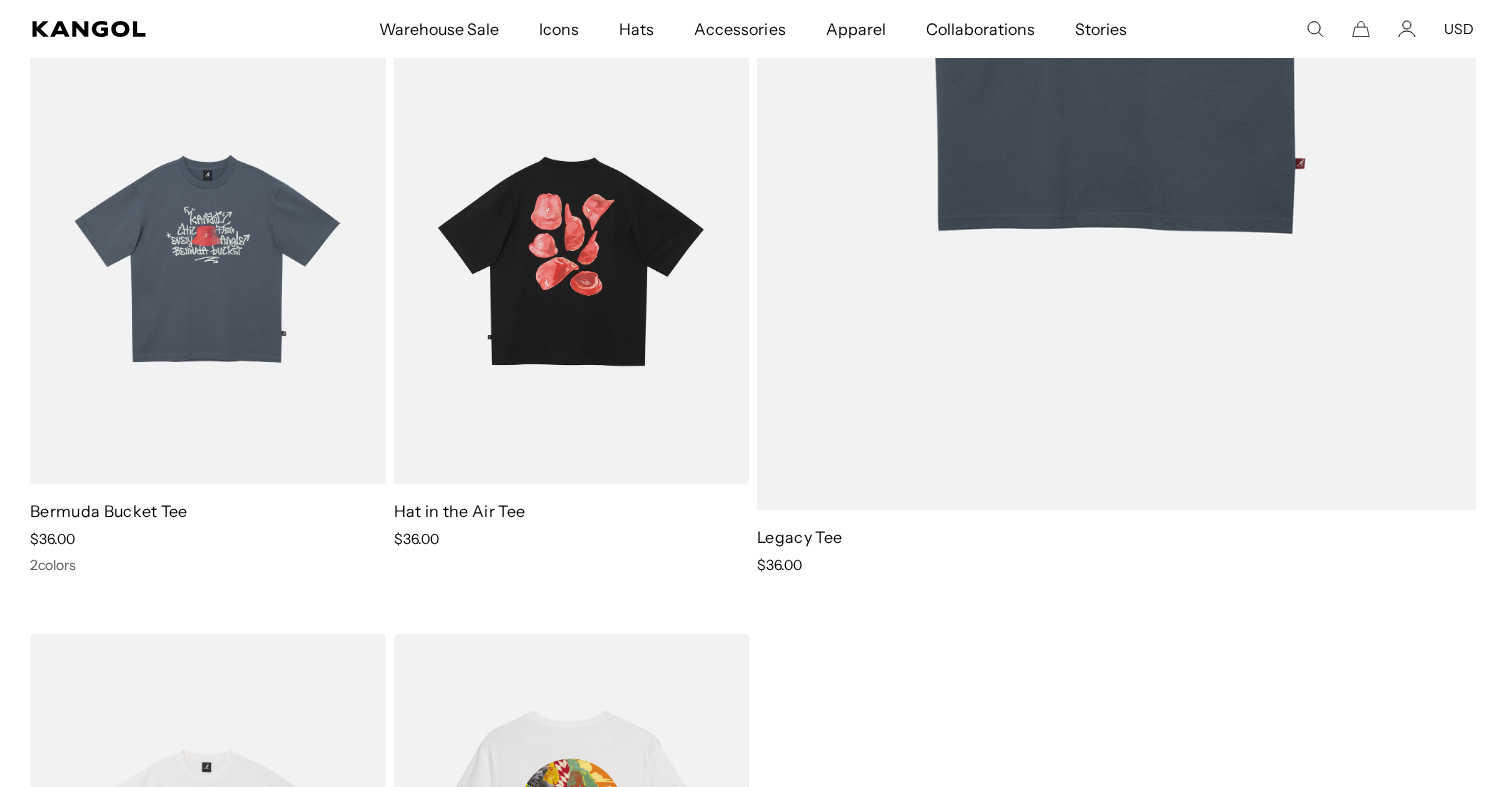 click at bounding box center [572, 260] 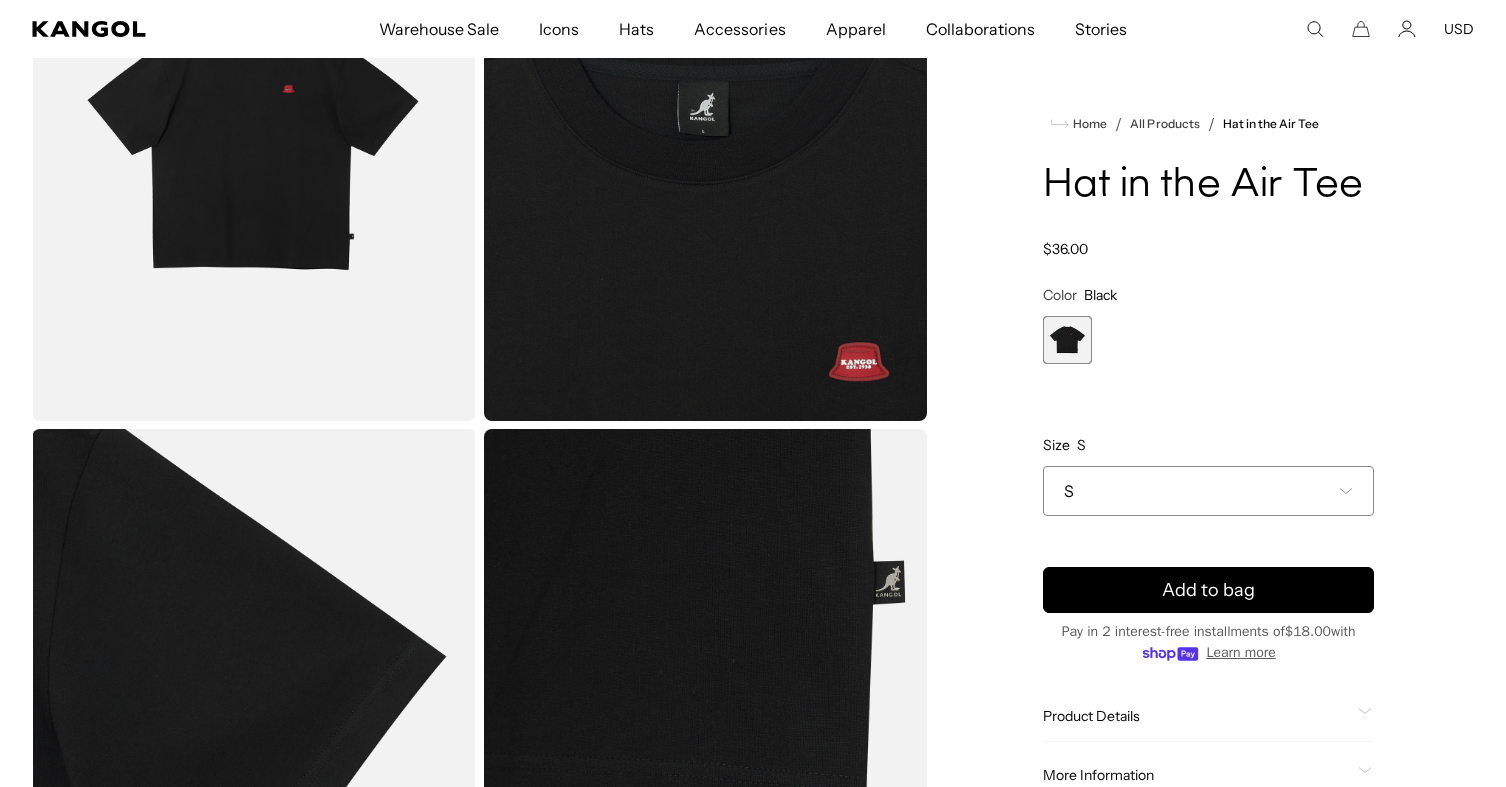 scroll, scrollTop: 522, scrollLeft: 0, axis: vertical 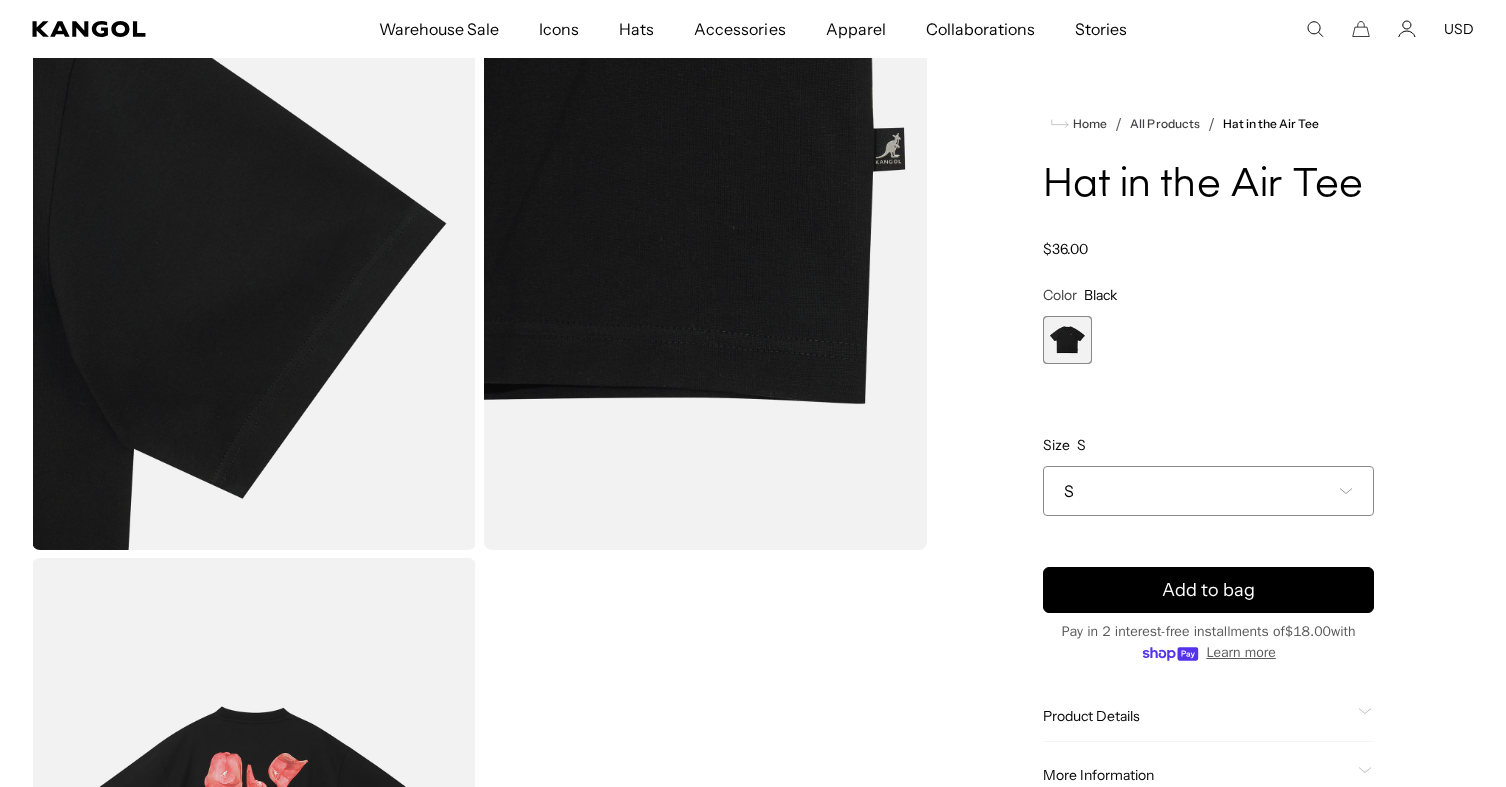 click at bounding box center [254, 273] 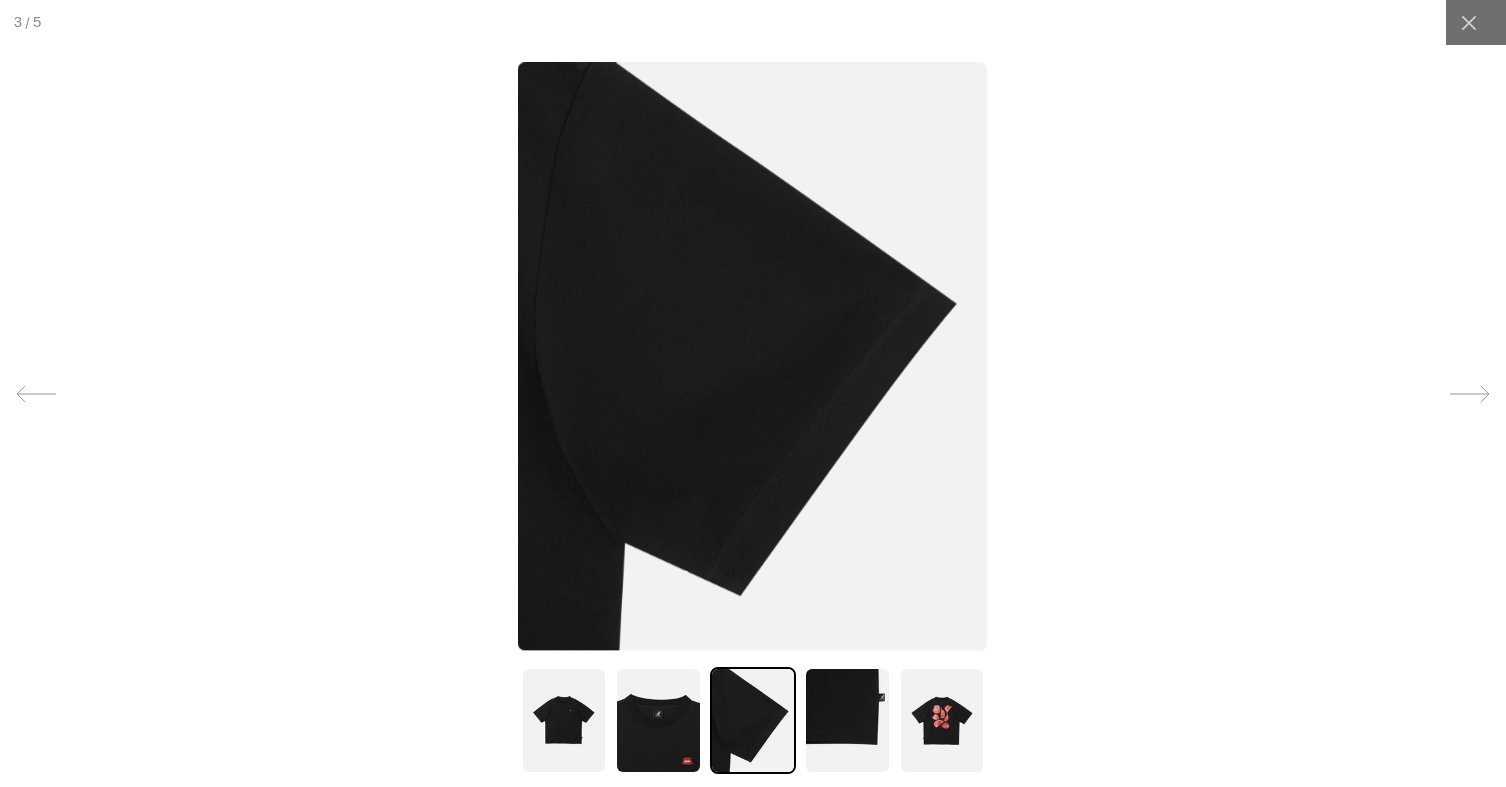 click at bounding box center (564, 720) 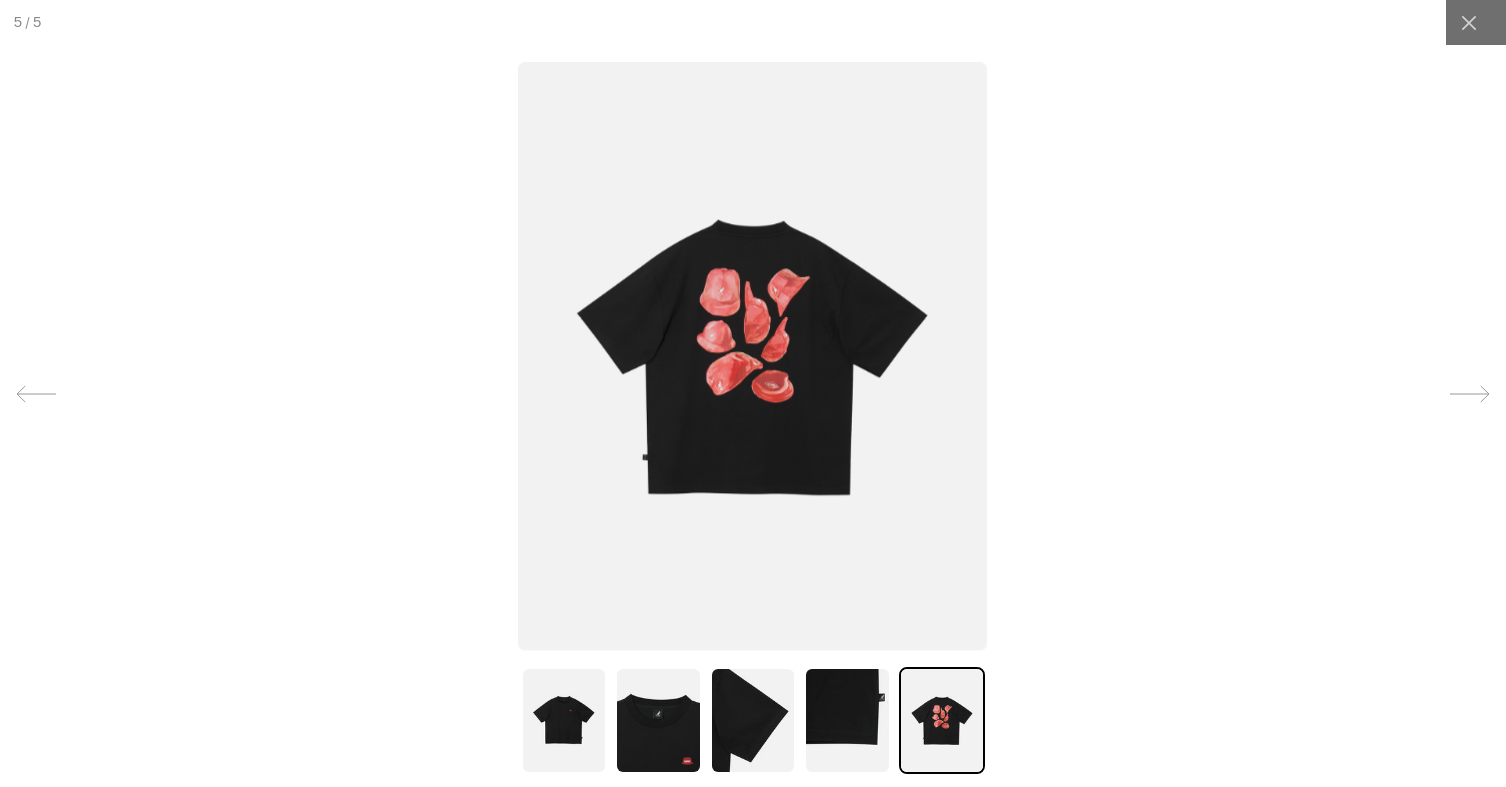 scroll, scrollTop: 0, scrollLeft: 412, axis: horizontal 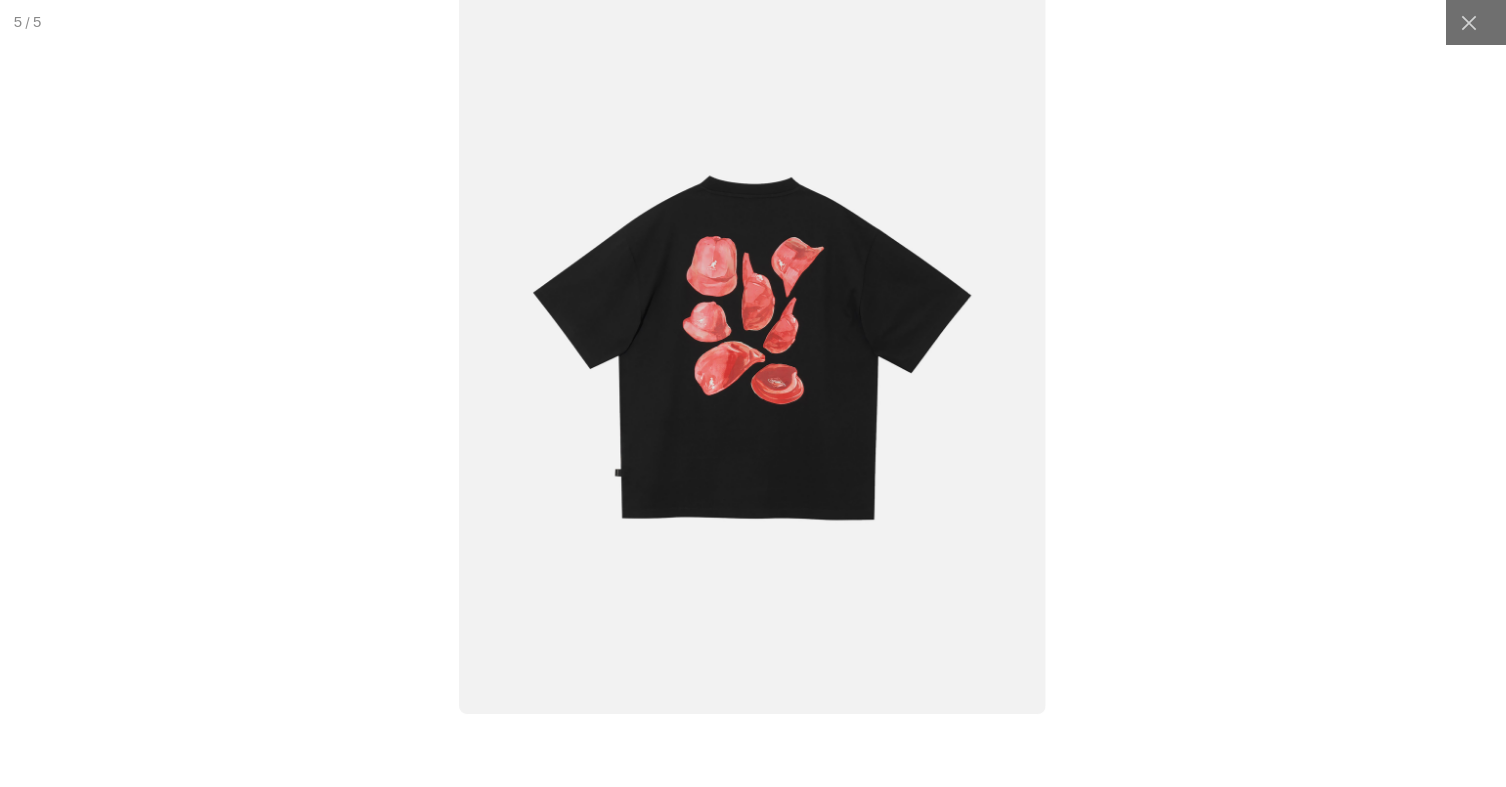 click at bounding box center [3200, 347] 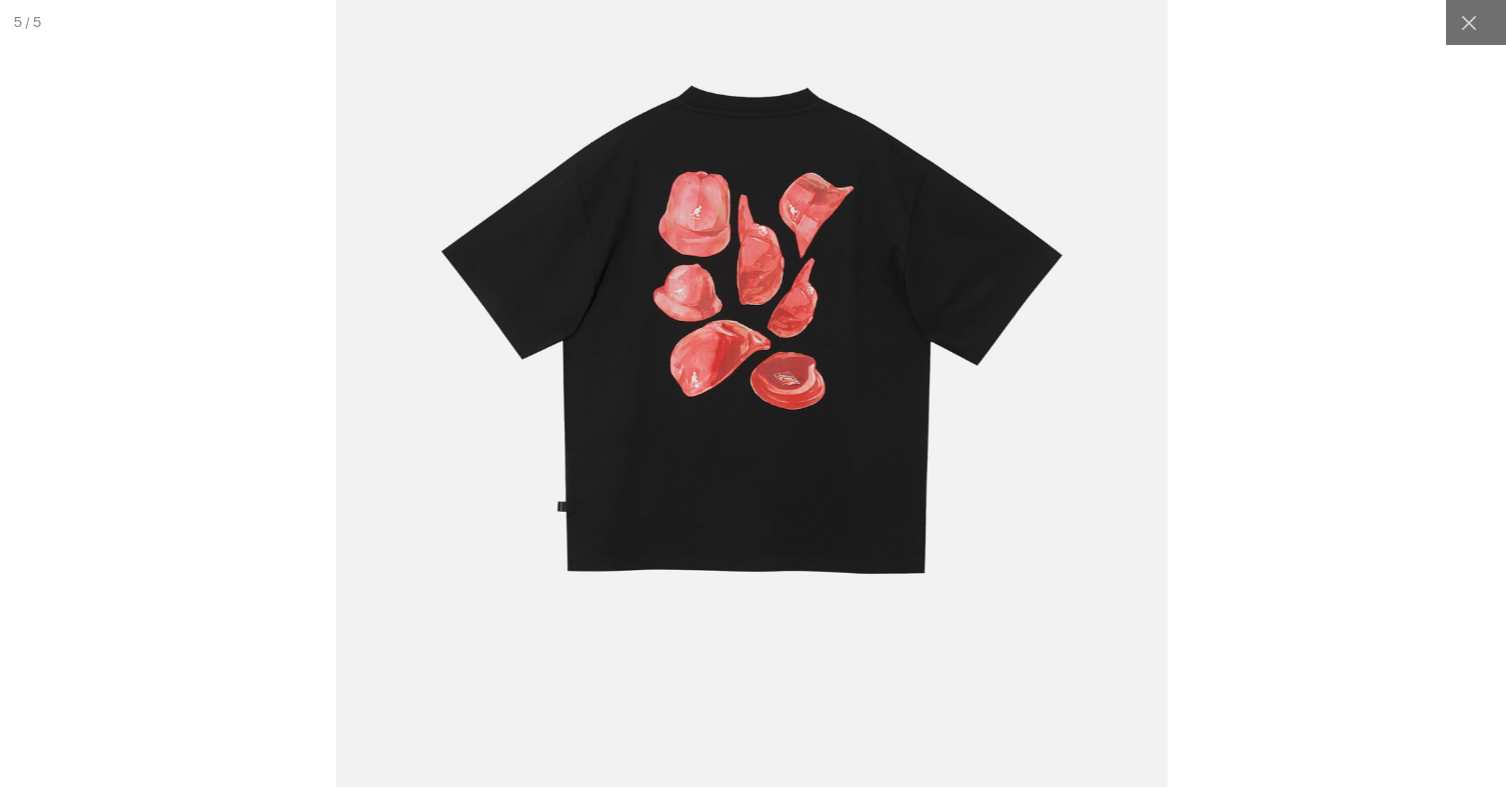 click at bounding box center (4222, 328) 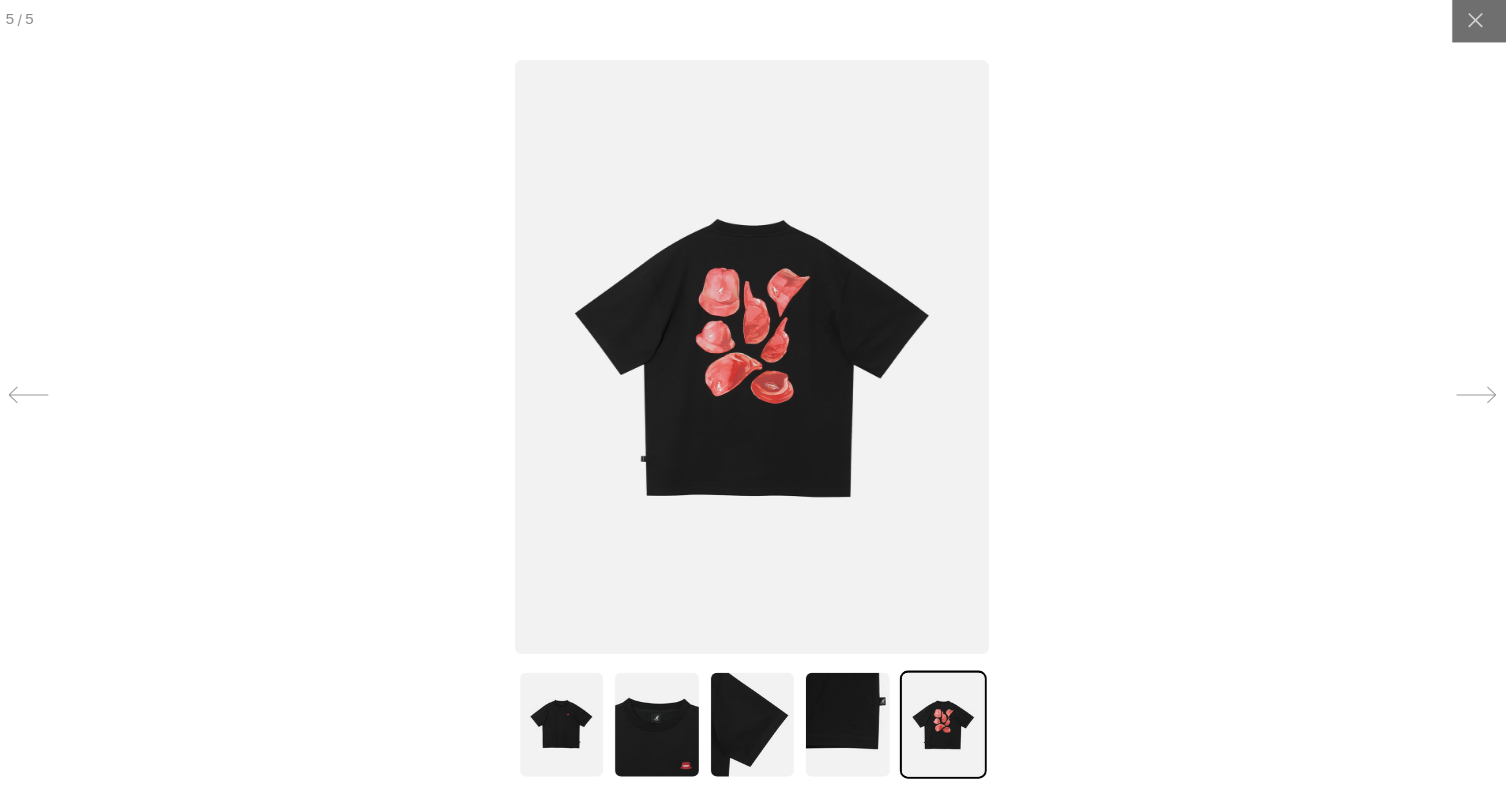scroll, scrollTop: 0, scrollLeft: 0, axis: both 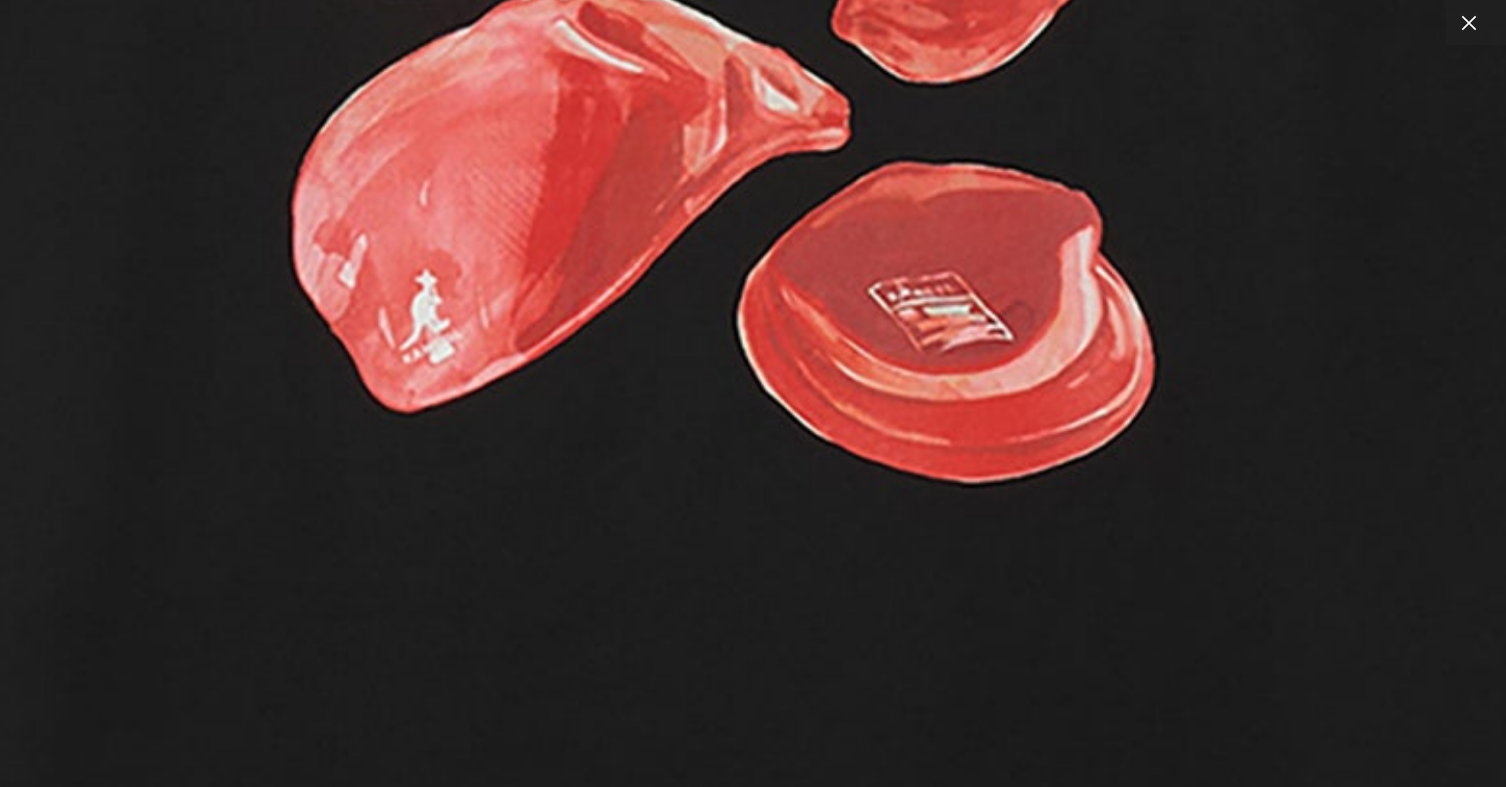 click at bounding box center [0, 0] 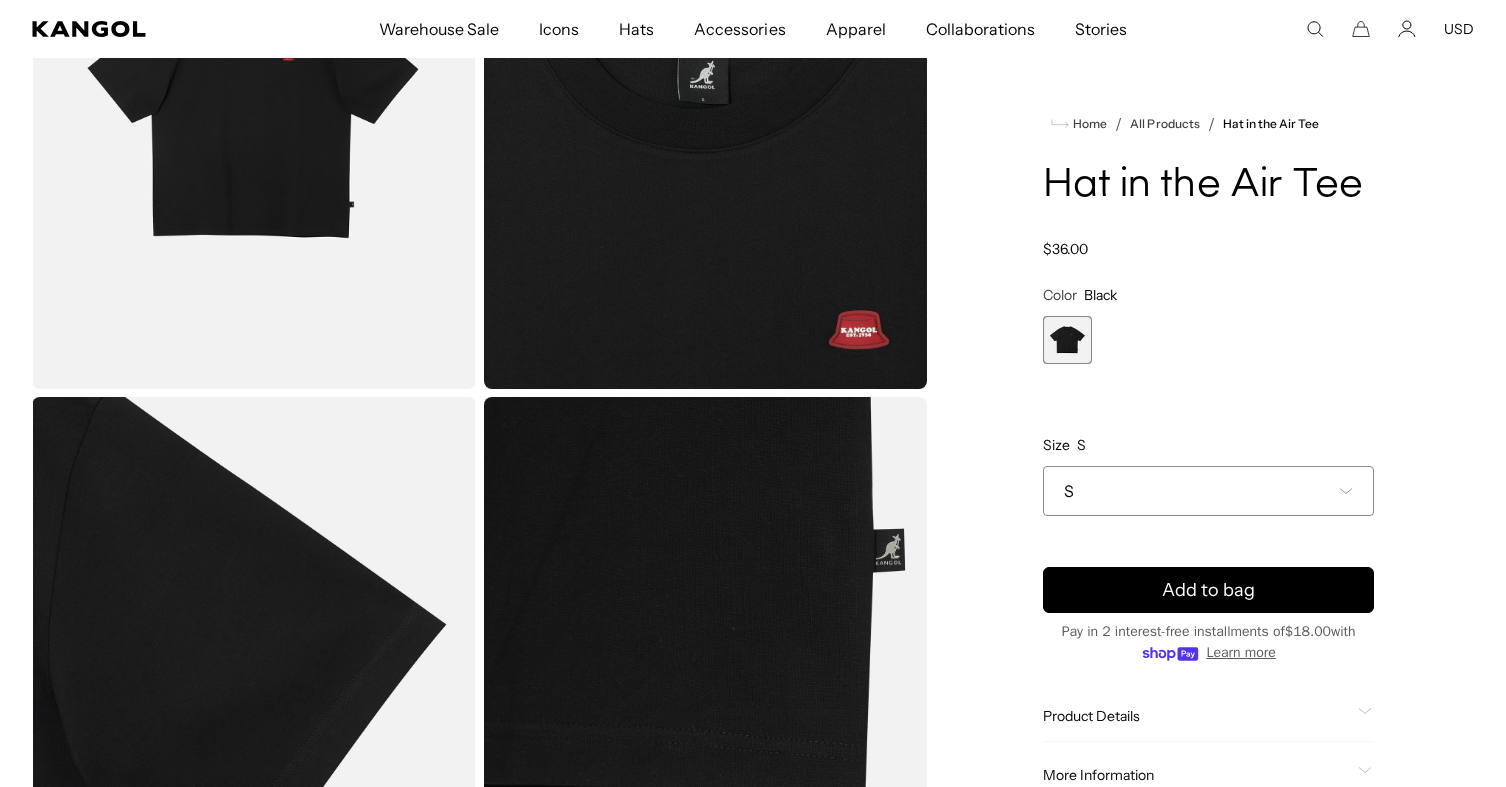 scroll, scrollTop: 144, scrollLeft: 0, axis: vertical 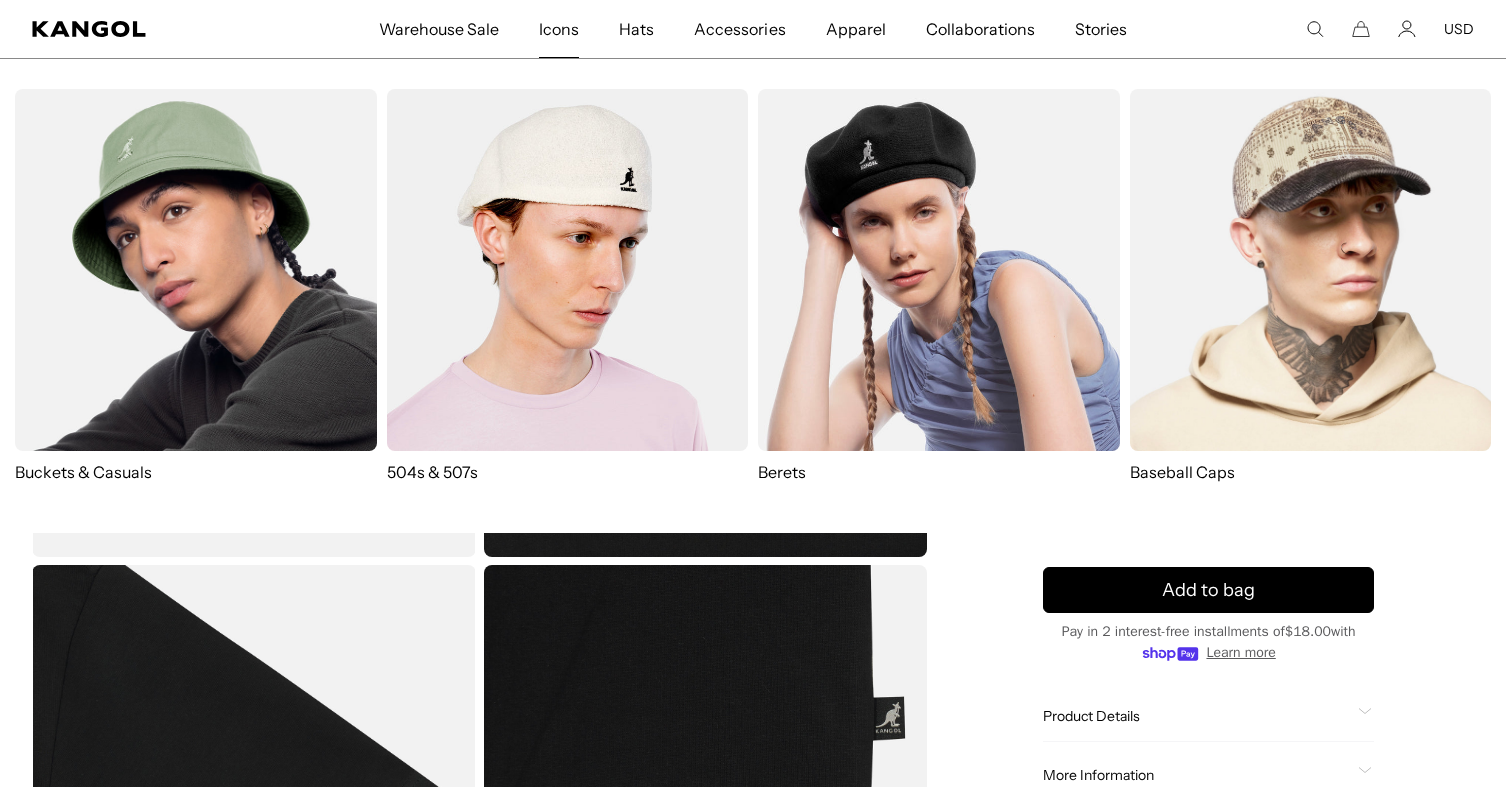 click at bounding box center (568, 270) 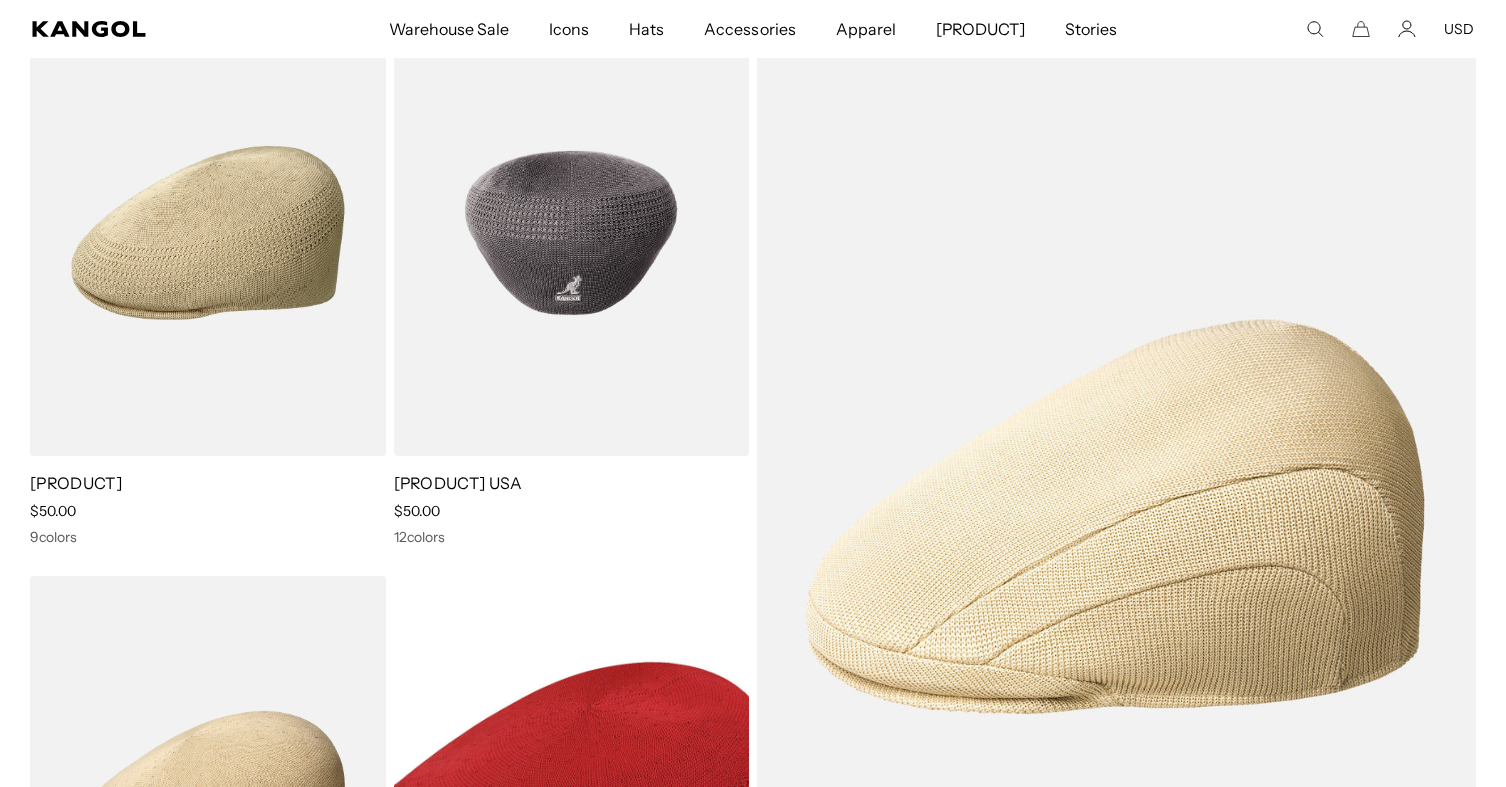 scroll, scrollTop: 271, scrollLeft: 0, axis: vertical 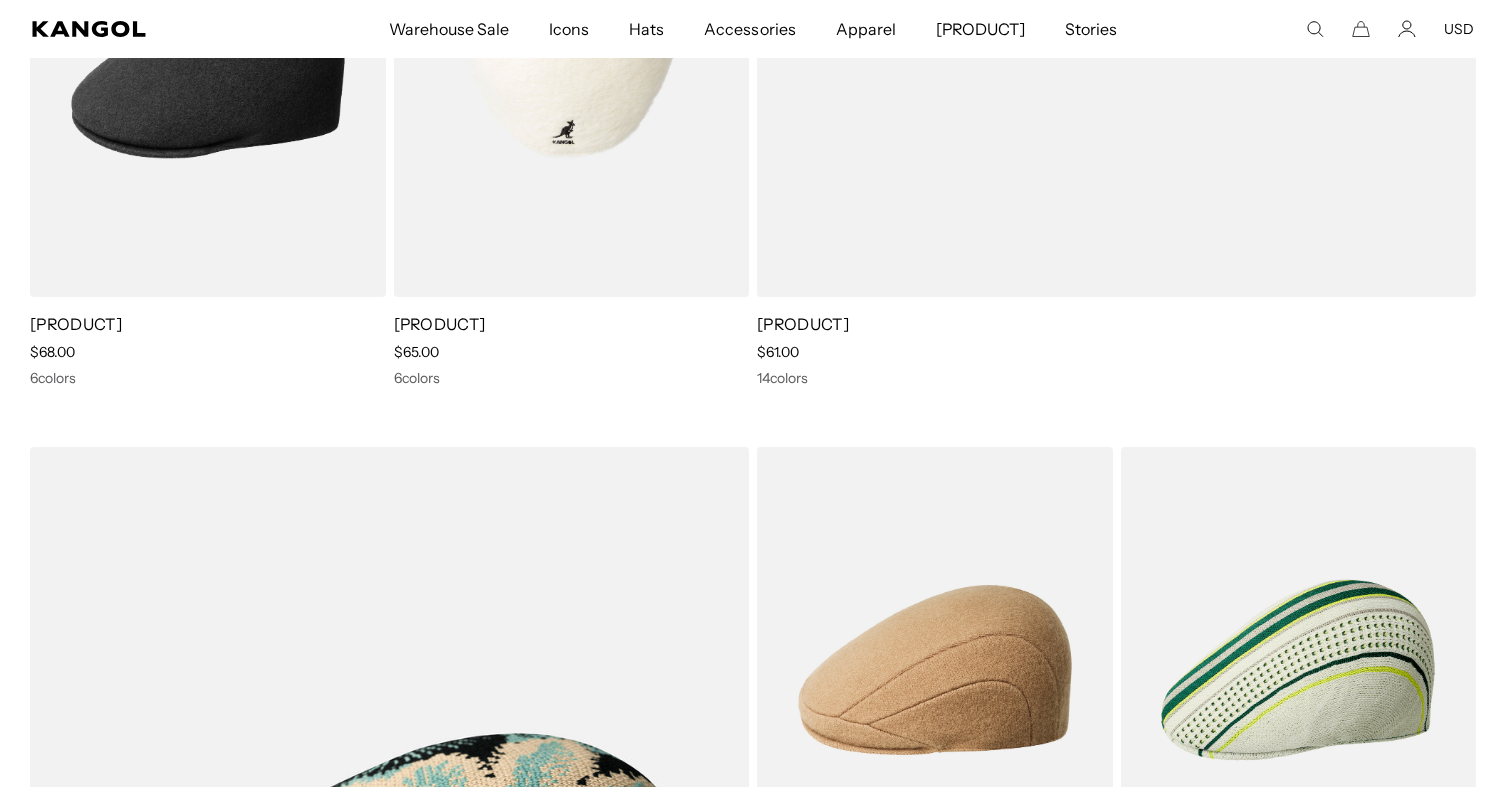 click at bounding box center (572, 74) 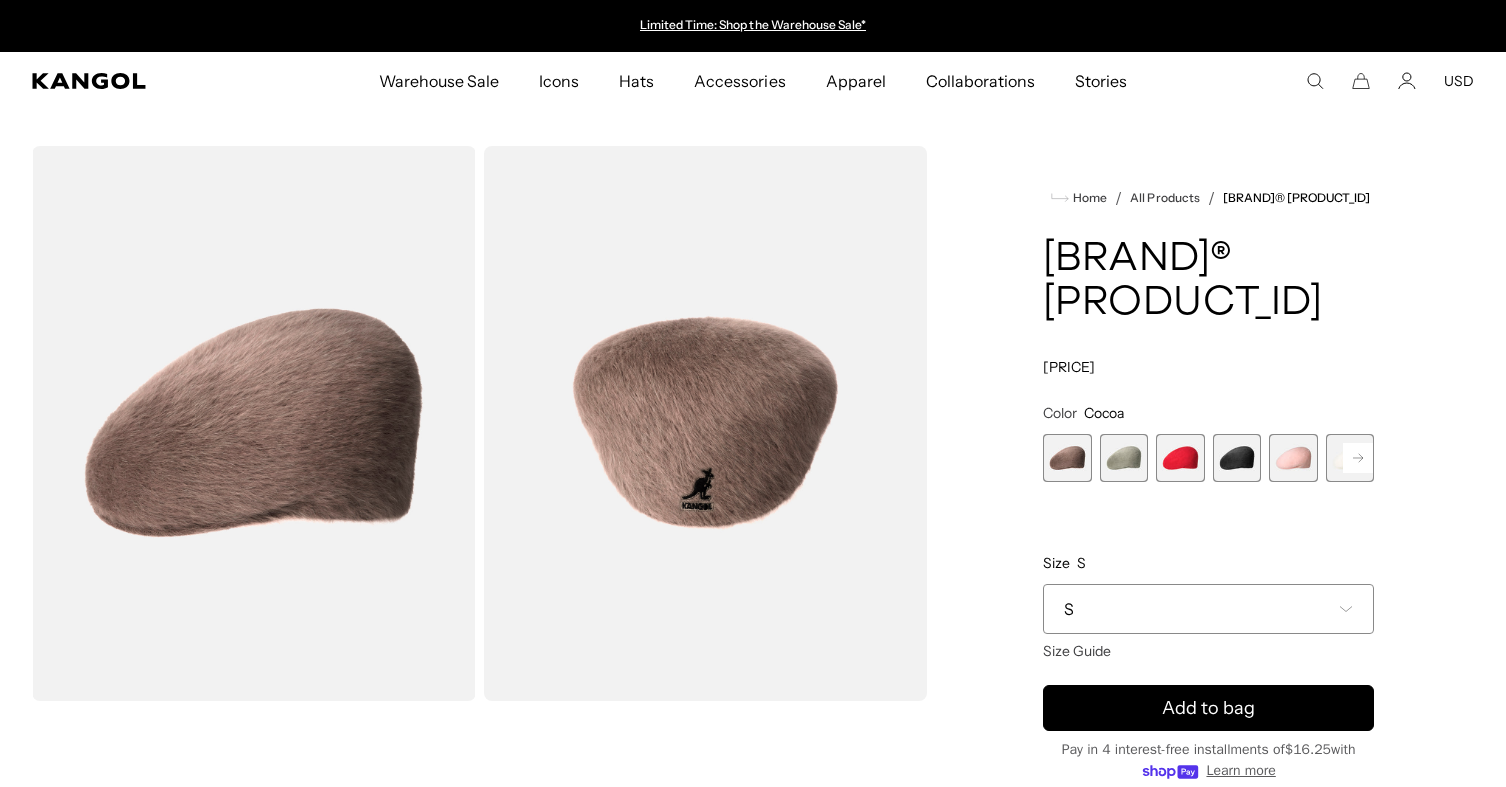 scroll, scrollTop: 0, scrollLeft: 0, axis: both 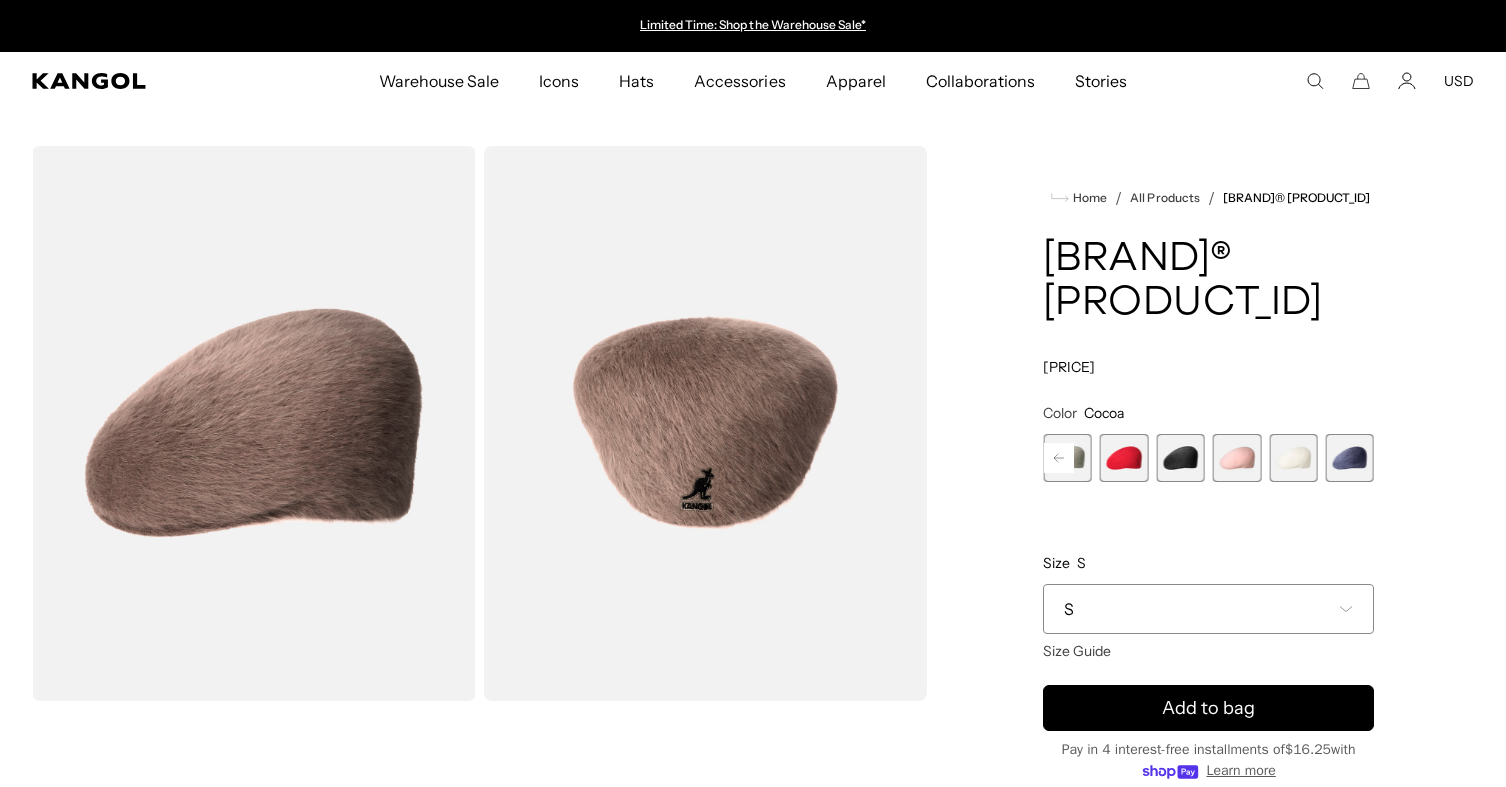 click at bounding box center [1293, 458] 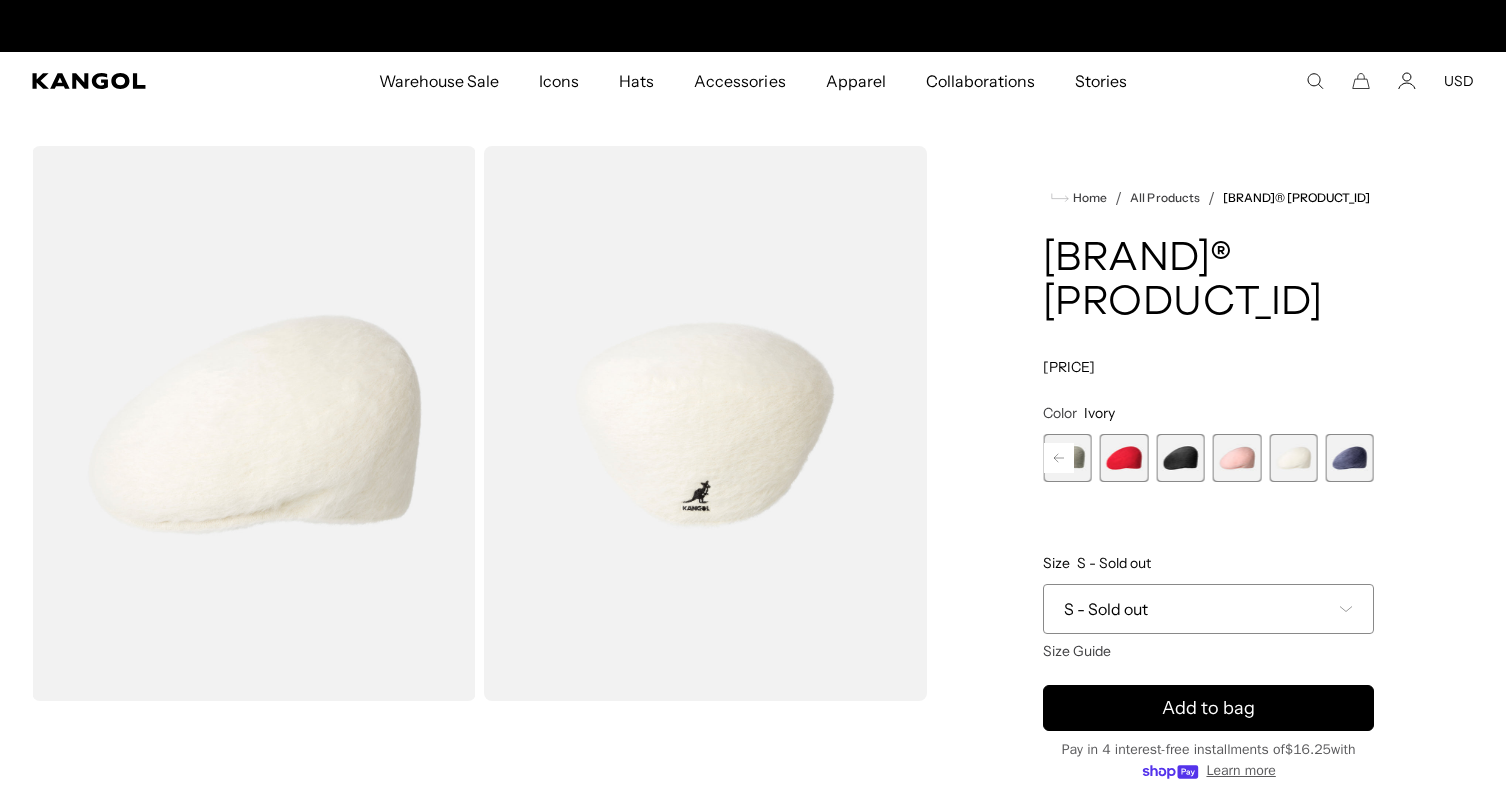 scroll, scrollTop: 0, scrollLeft: 412, axis: horizontal 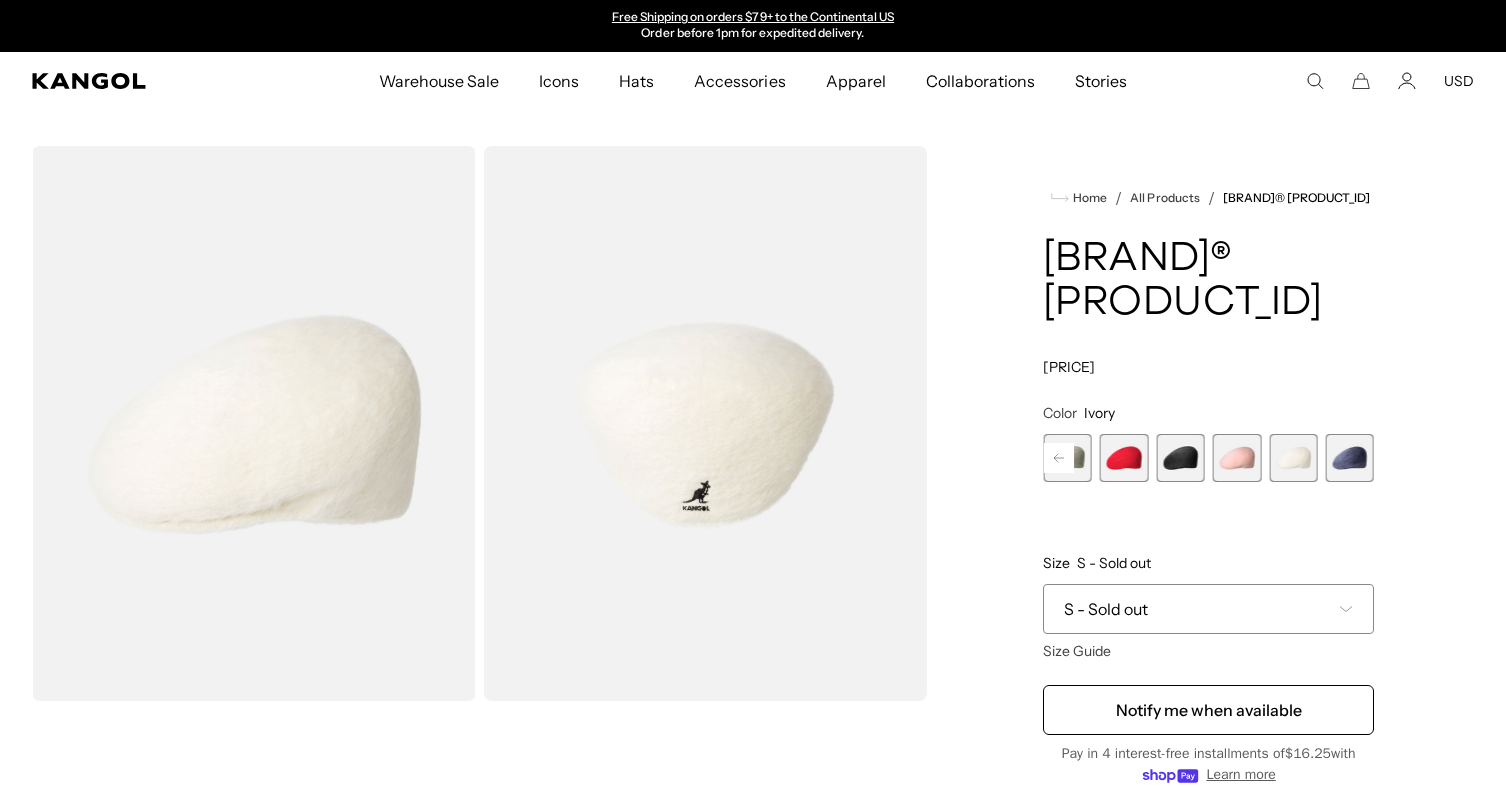 click at bounding box center (1124, 458) 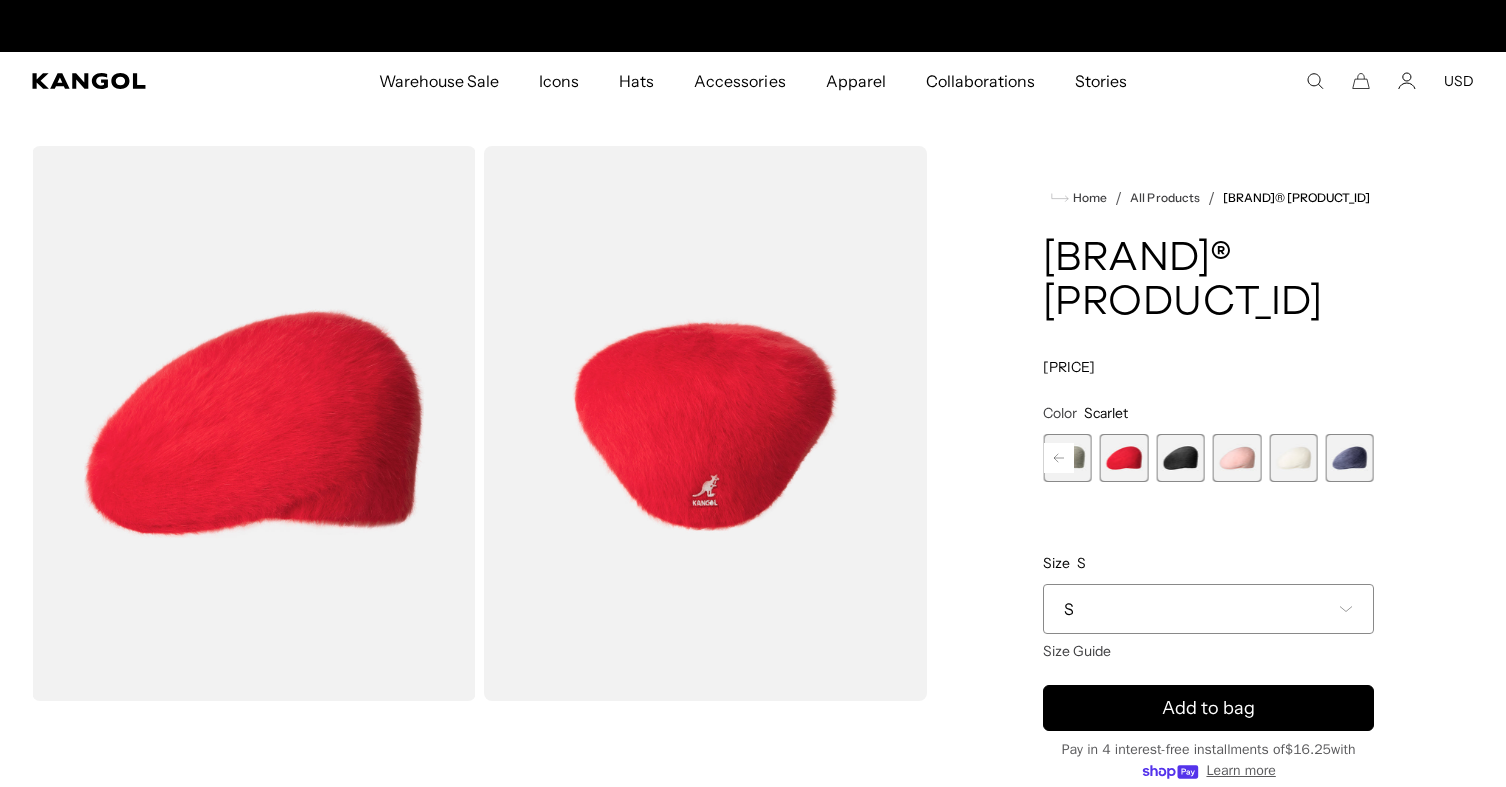 scroll, scrollTop: 0, scrollLeft: 0, axis: both 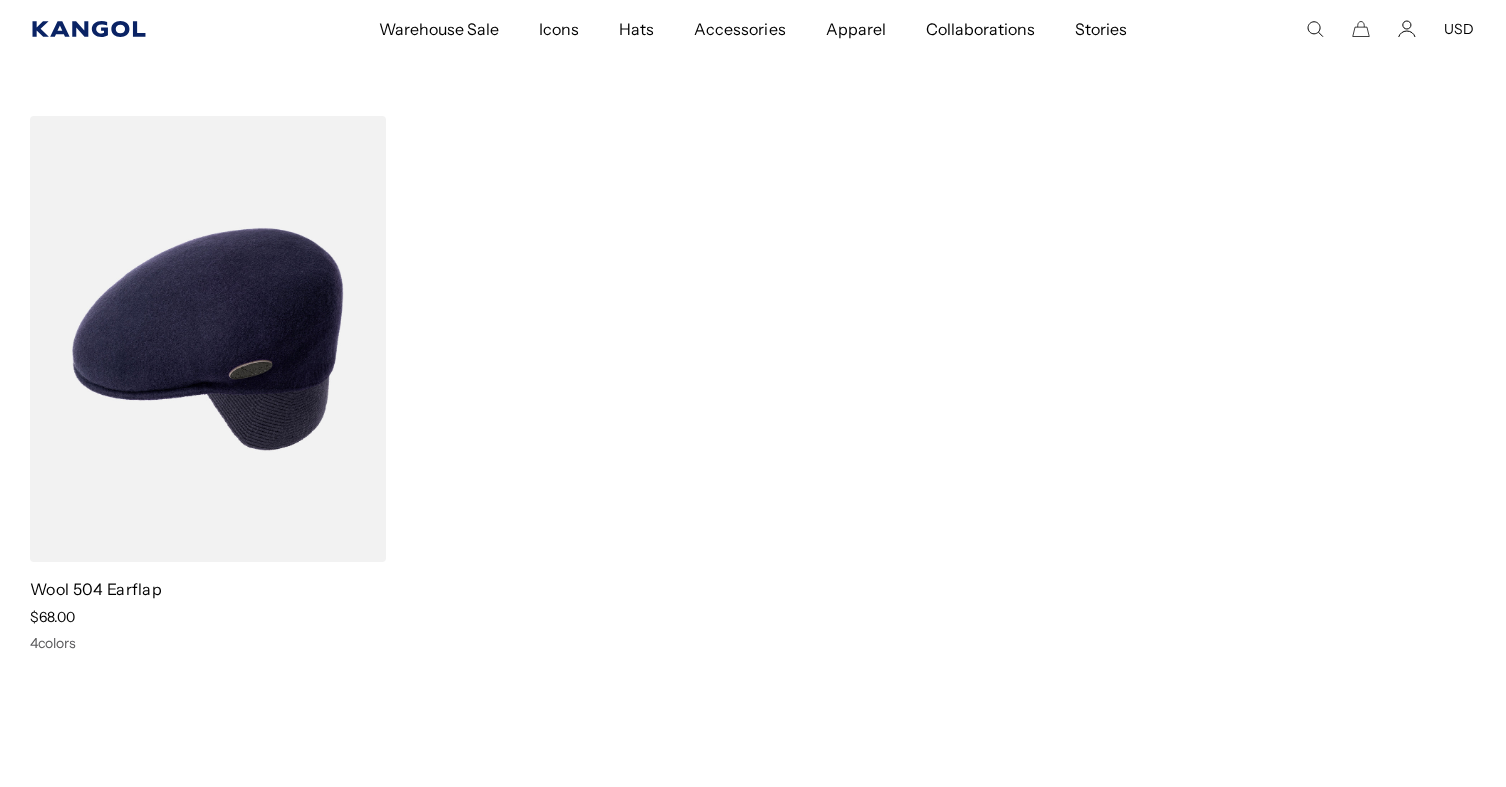 click at bounding box center [89, 29] 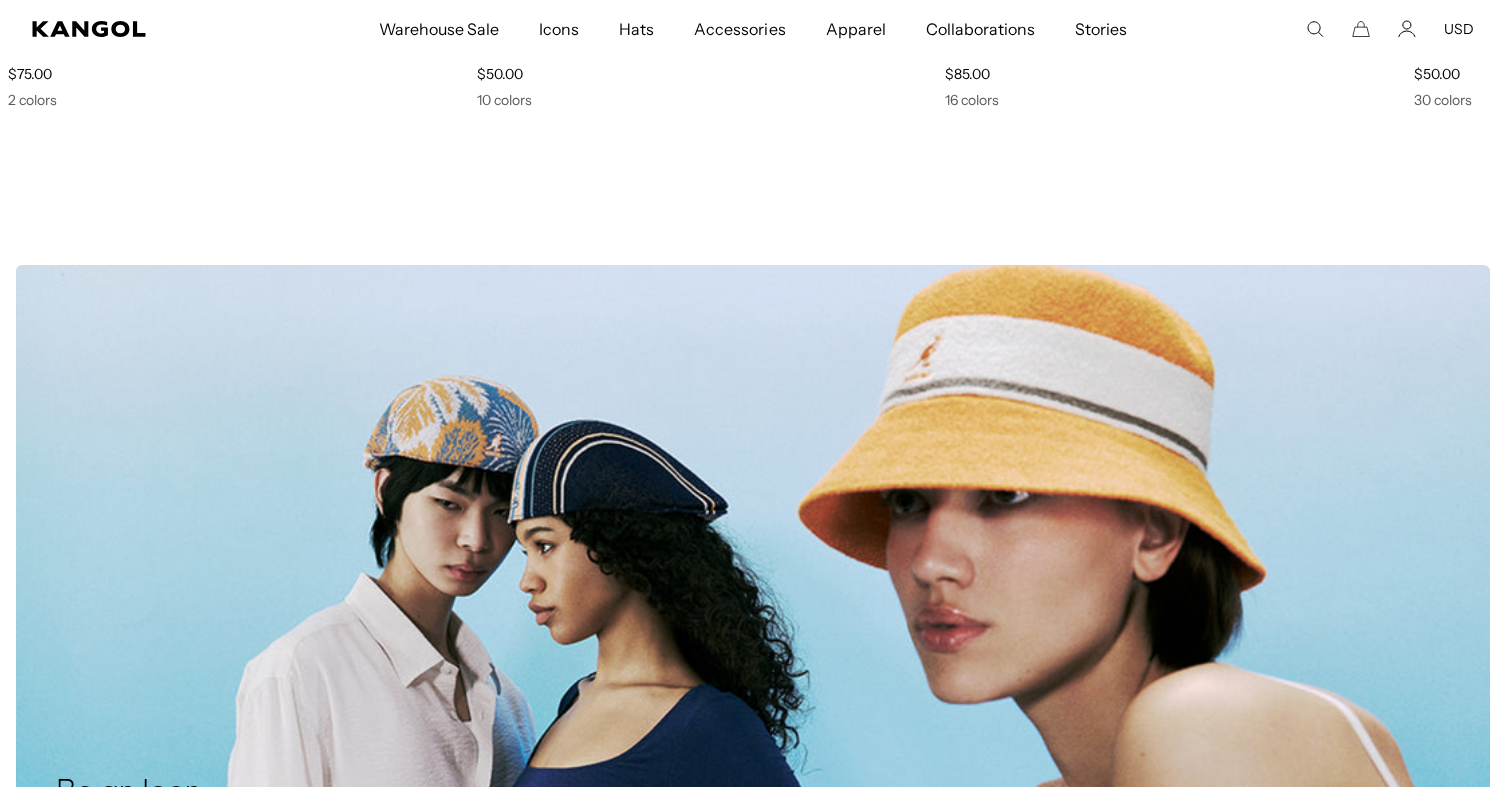scroll, scrollTop: 1528, scrollLeft: 0, axis: vertical 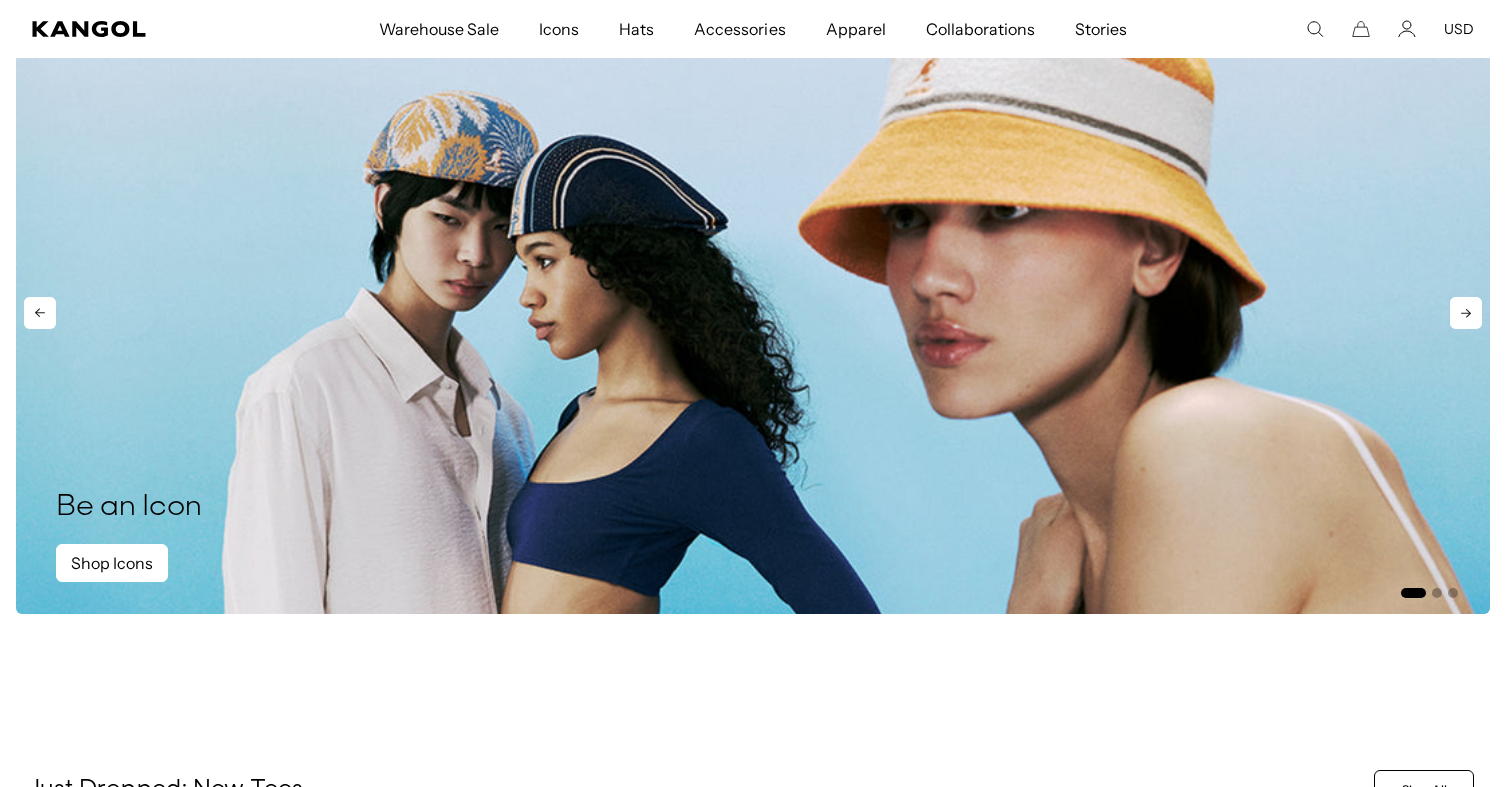 click at bounding box center (1466, 313) 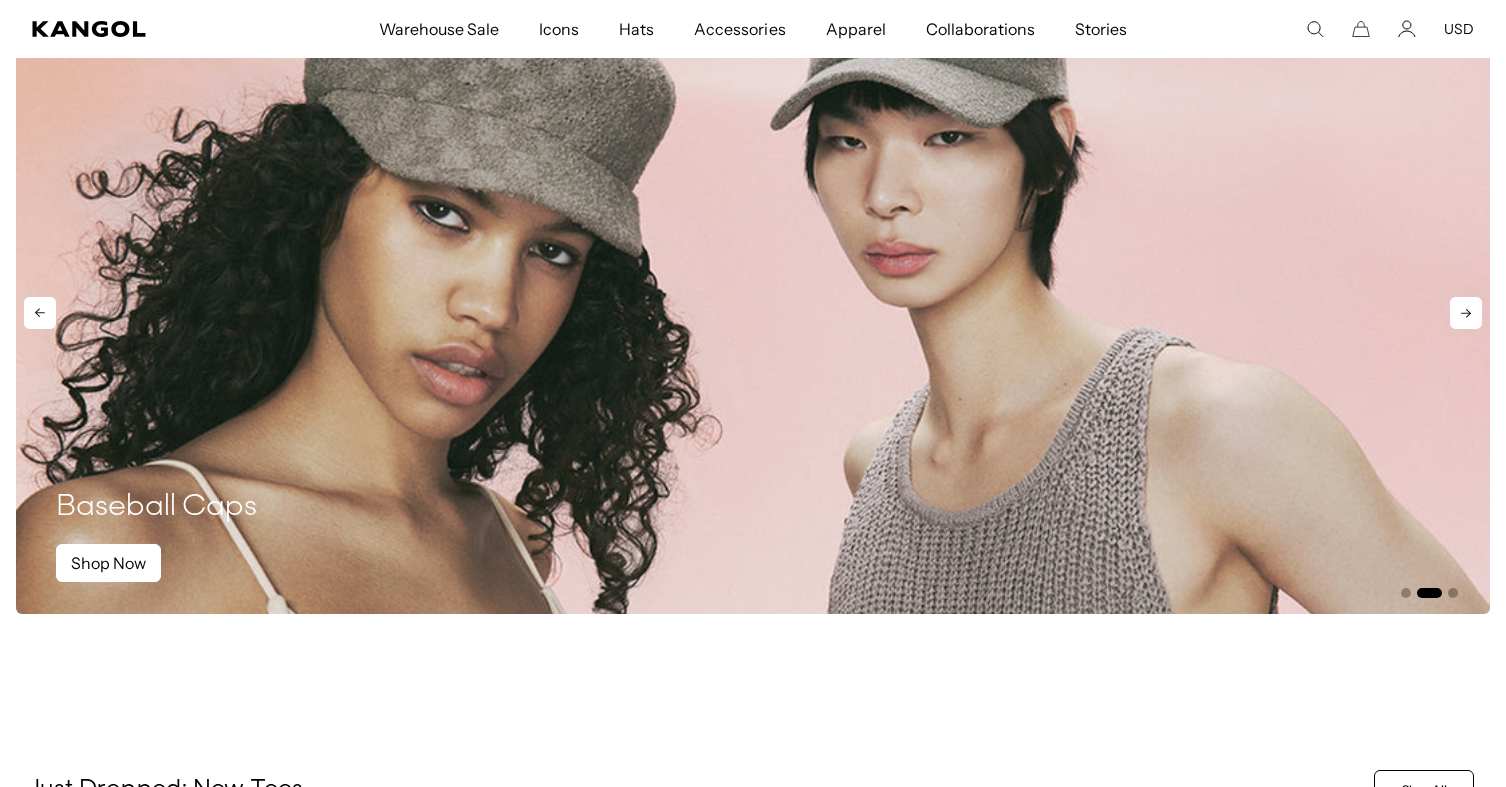 click at bounding box center [1466, 313] 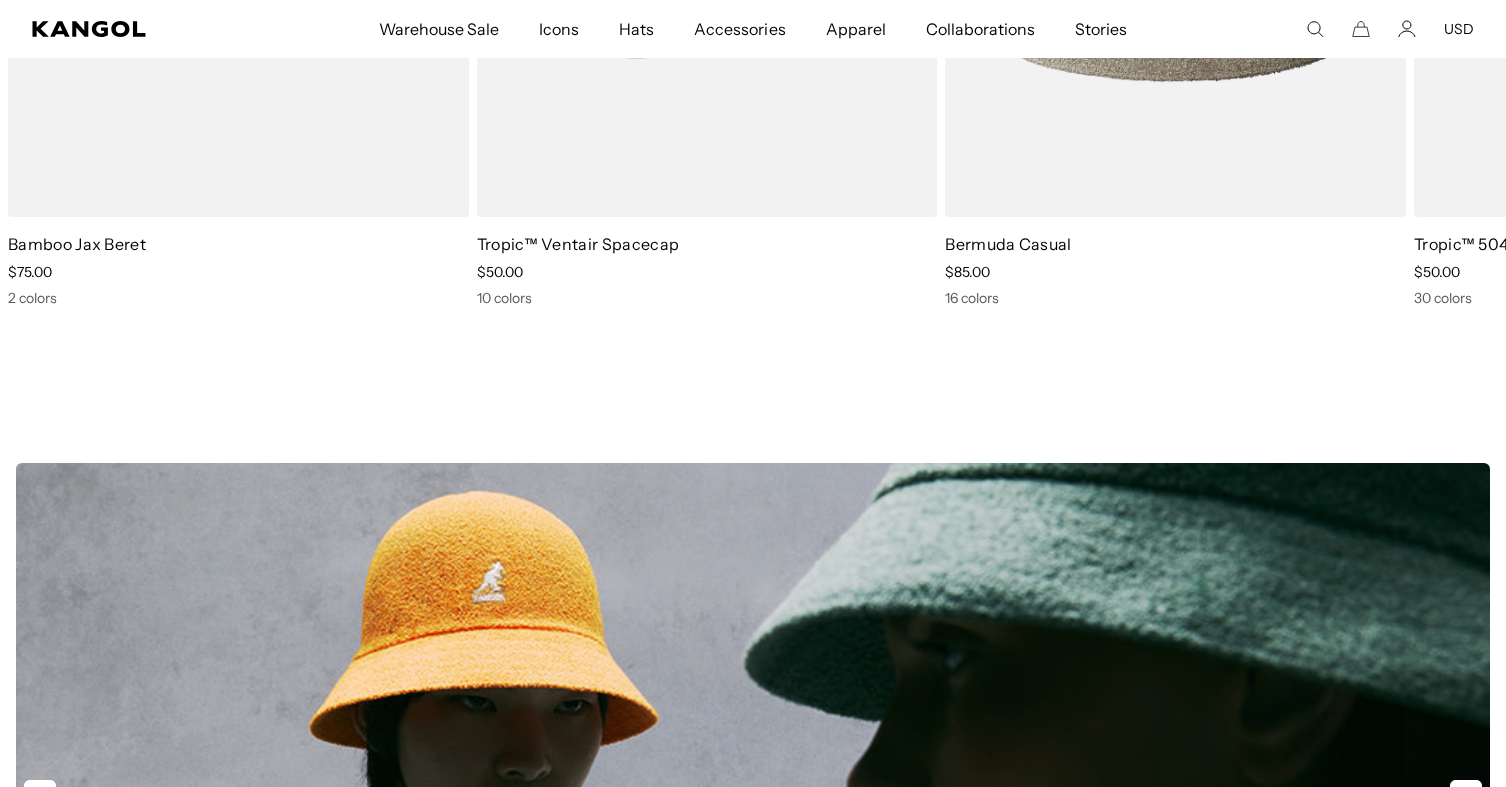 scroll, scrollTop: 1070, scrollLeft: 0, axis: vertical 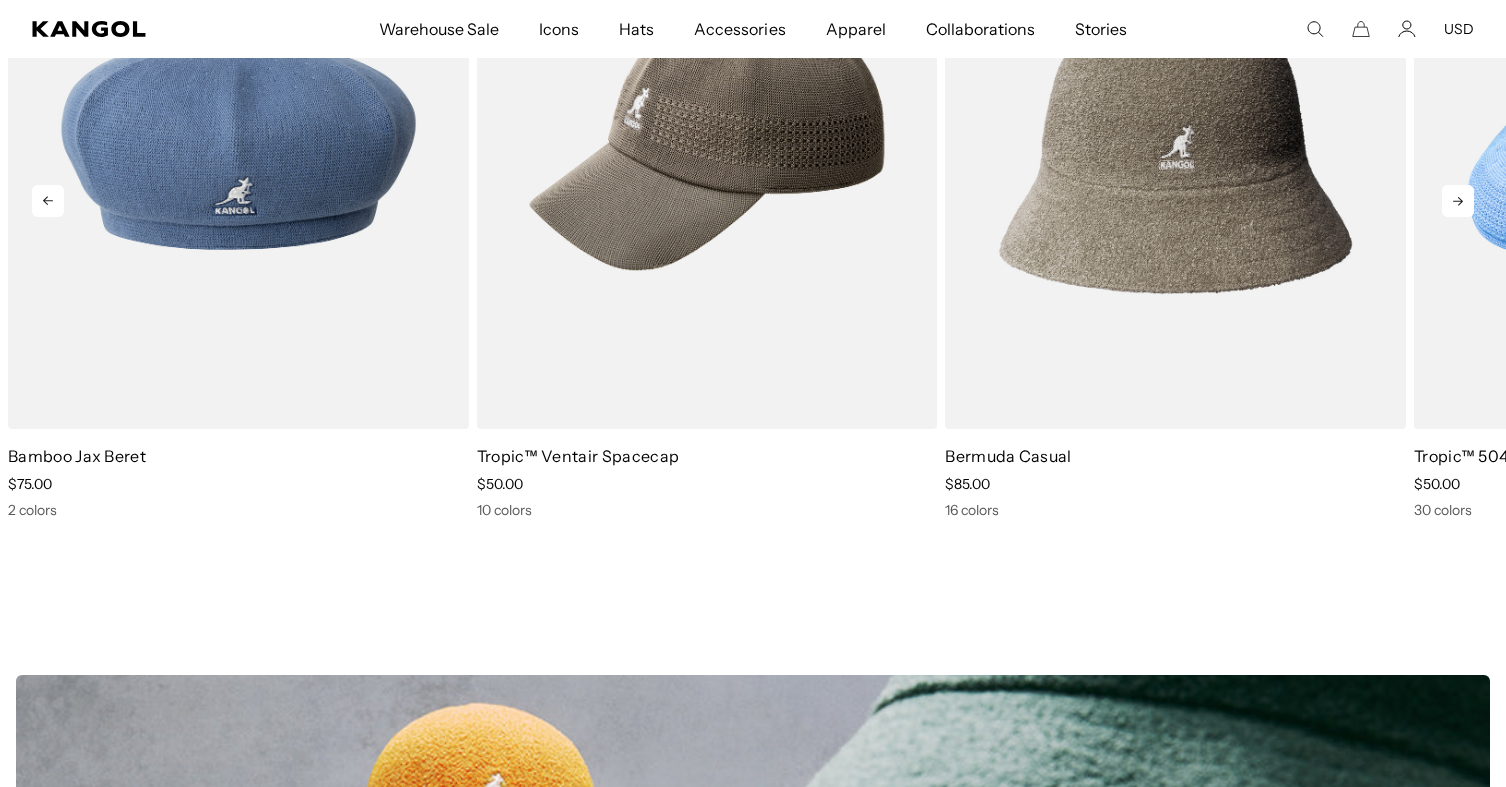 click at bounding box center (1458, 201) 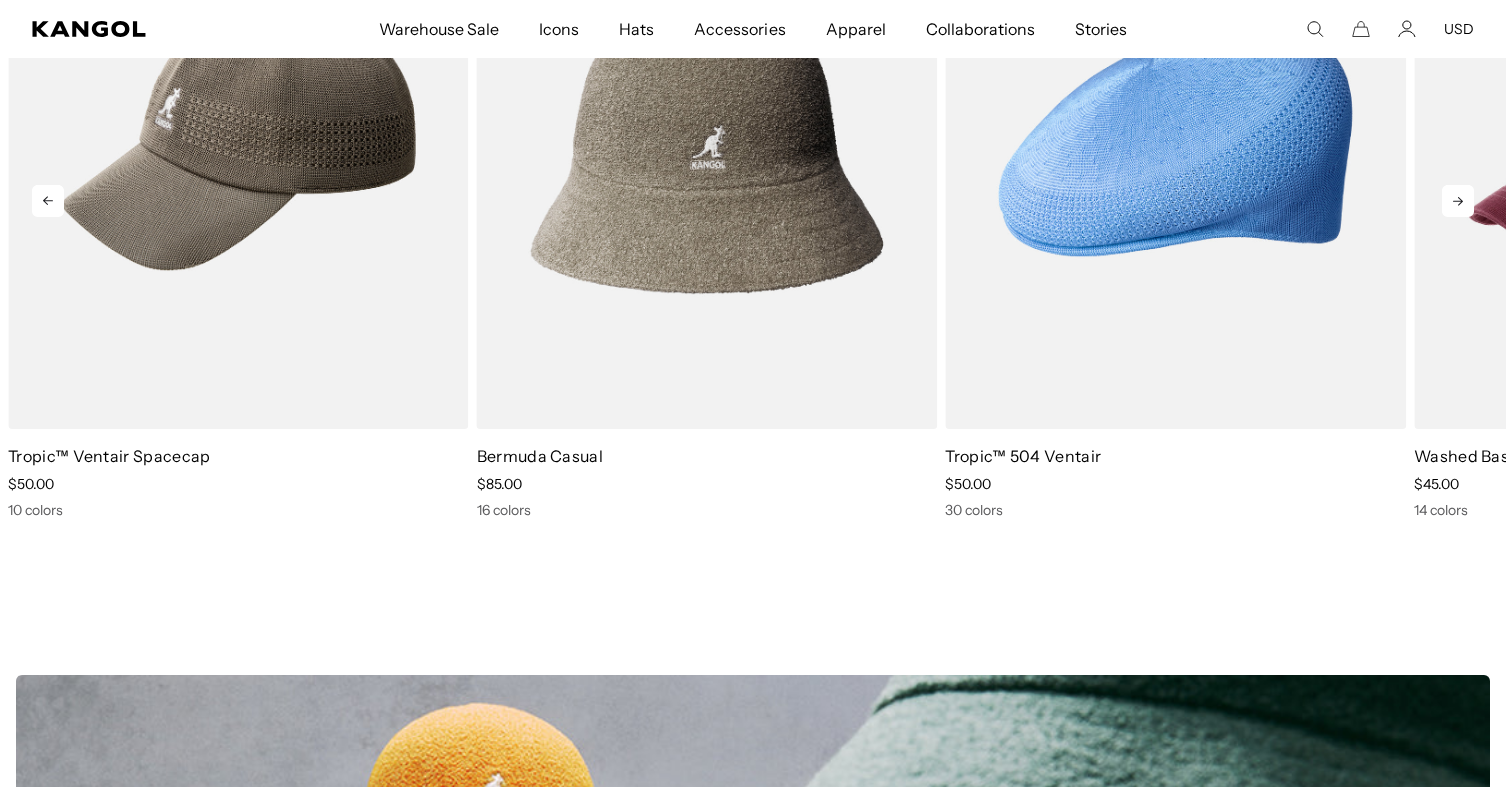 scroll, scrollTop: 0, scrollLeft: 412, axis: horizontal 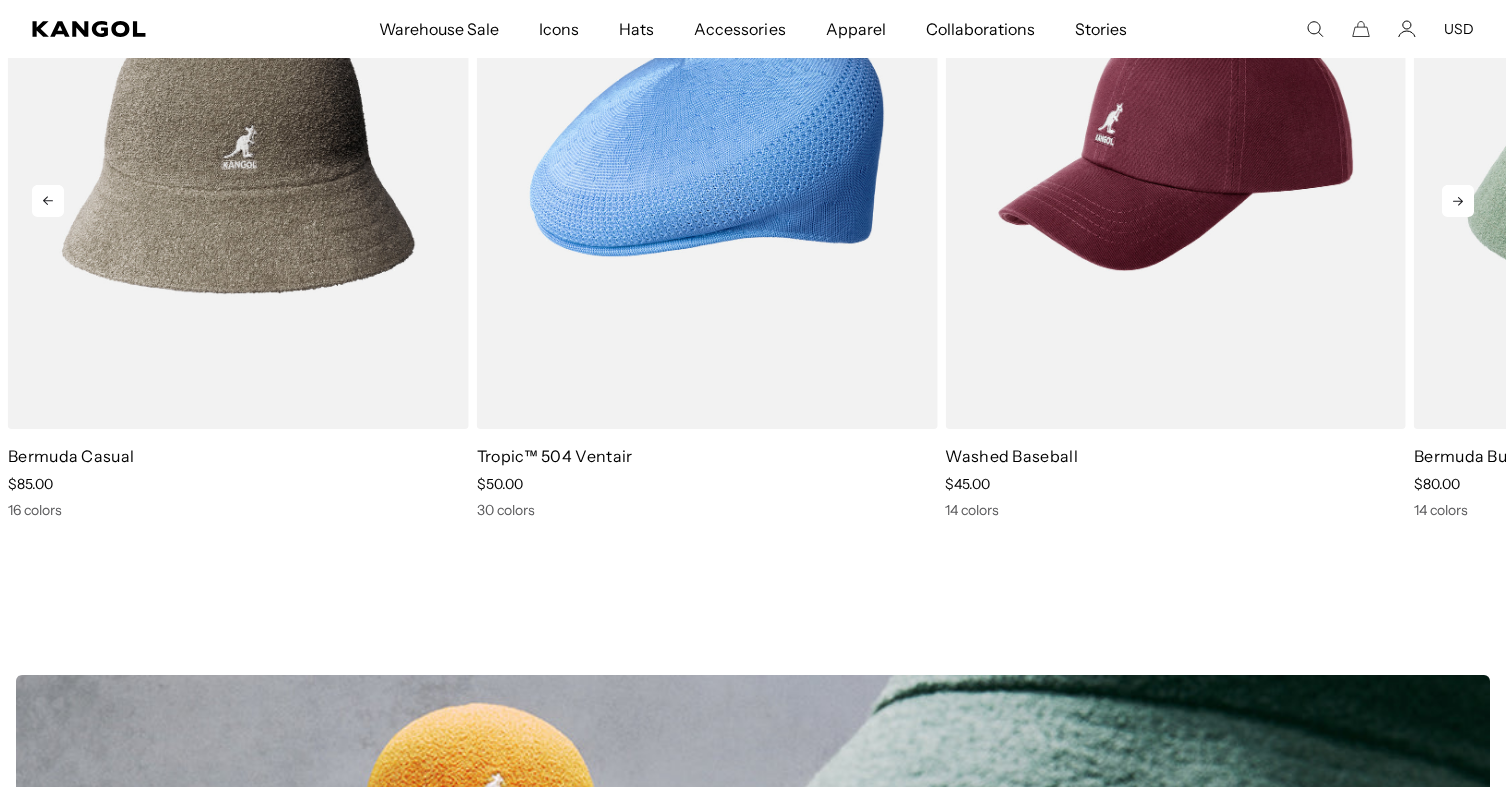 click at bounding box center (1458, 201) 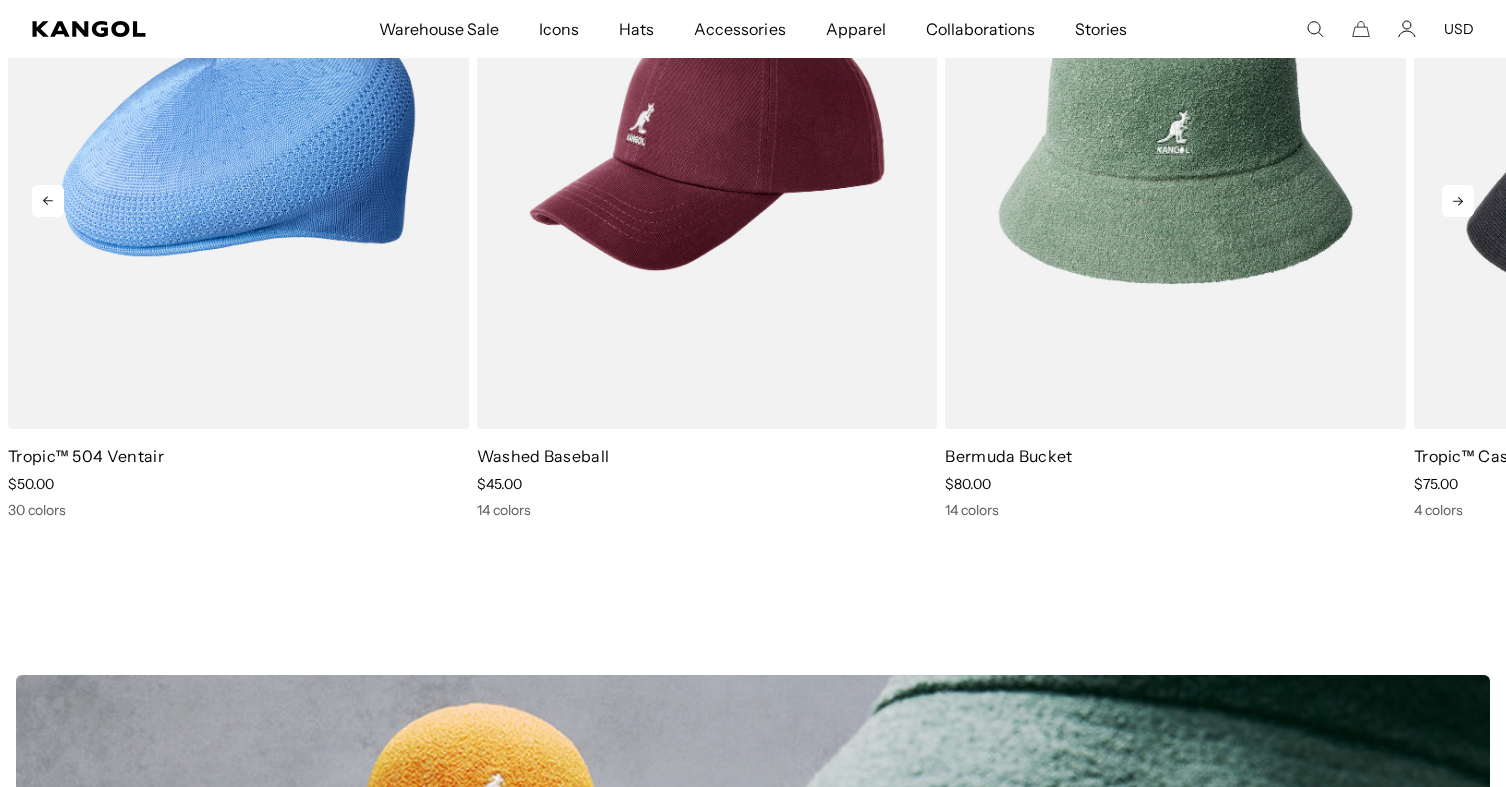 click at bounding box center (1458, 201) 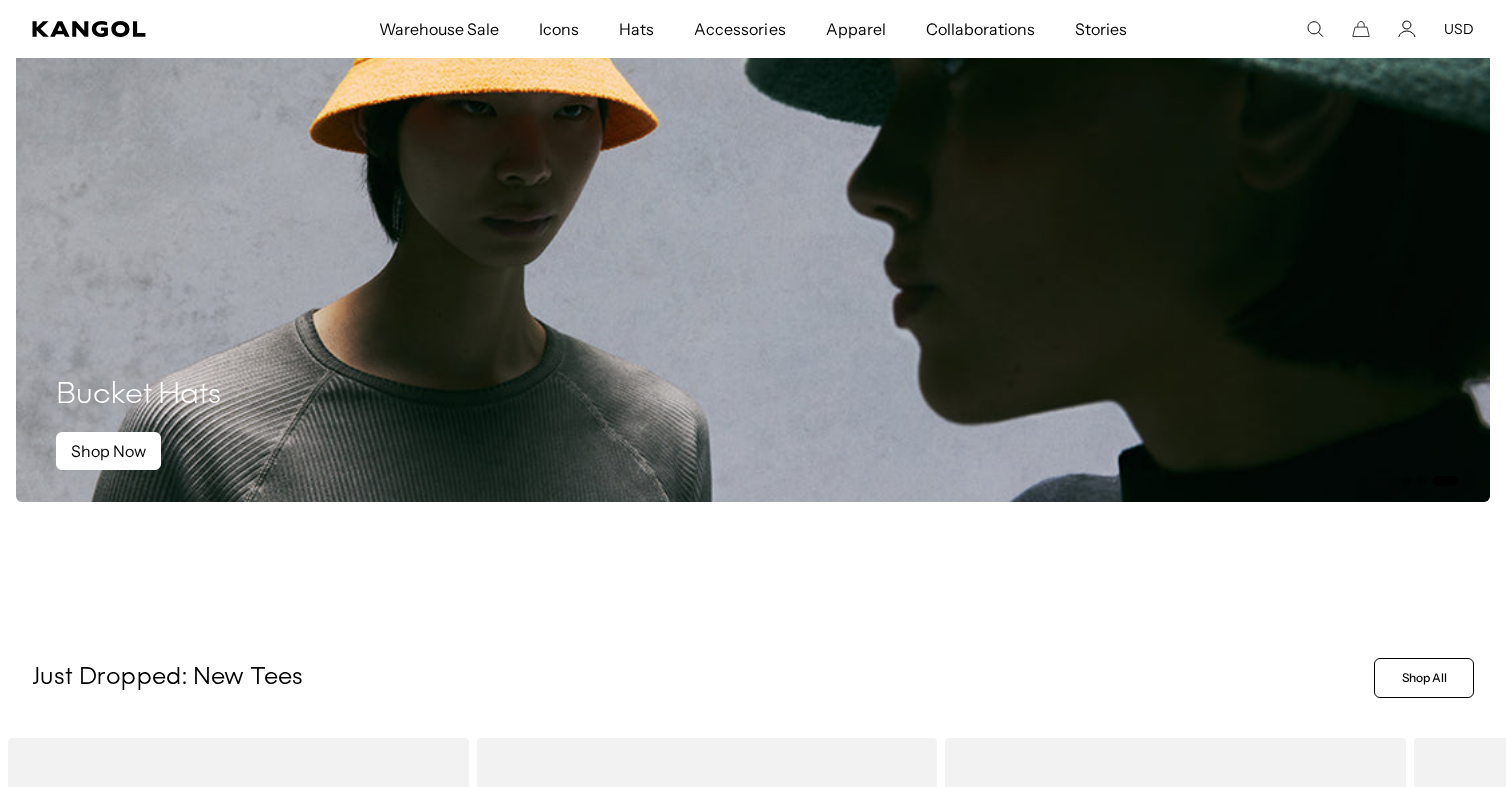 scroll, scrollTop: 2620, scrollLeft: 0, axis: vertical 